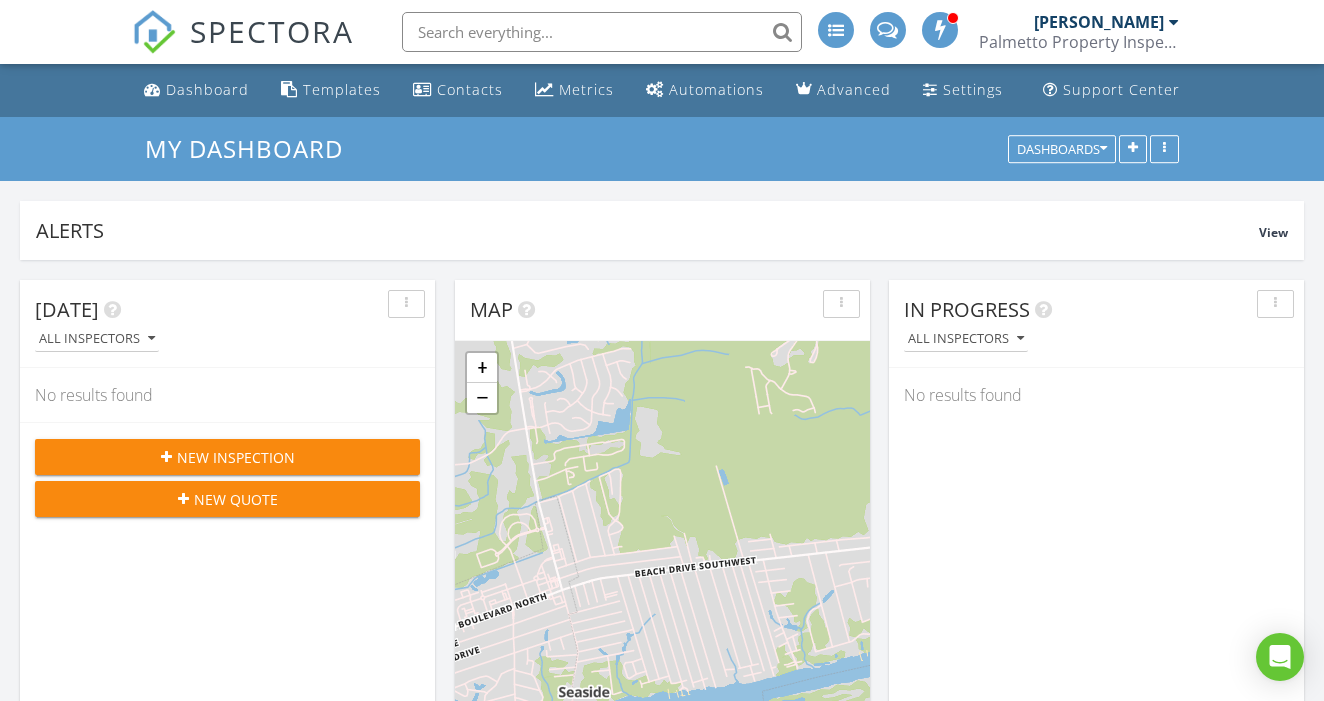 click on "Templates" at bounding box center [342, 89] 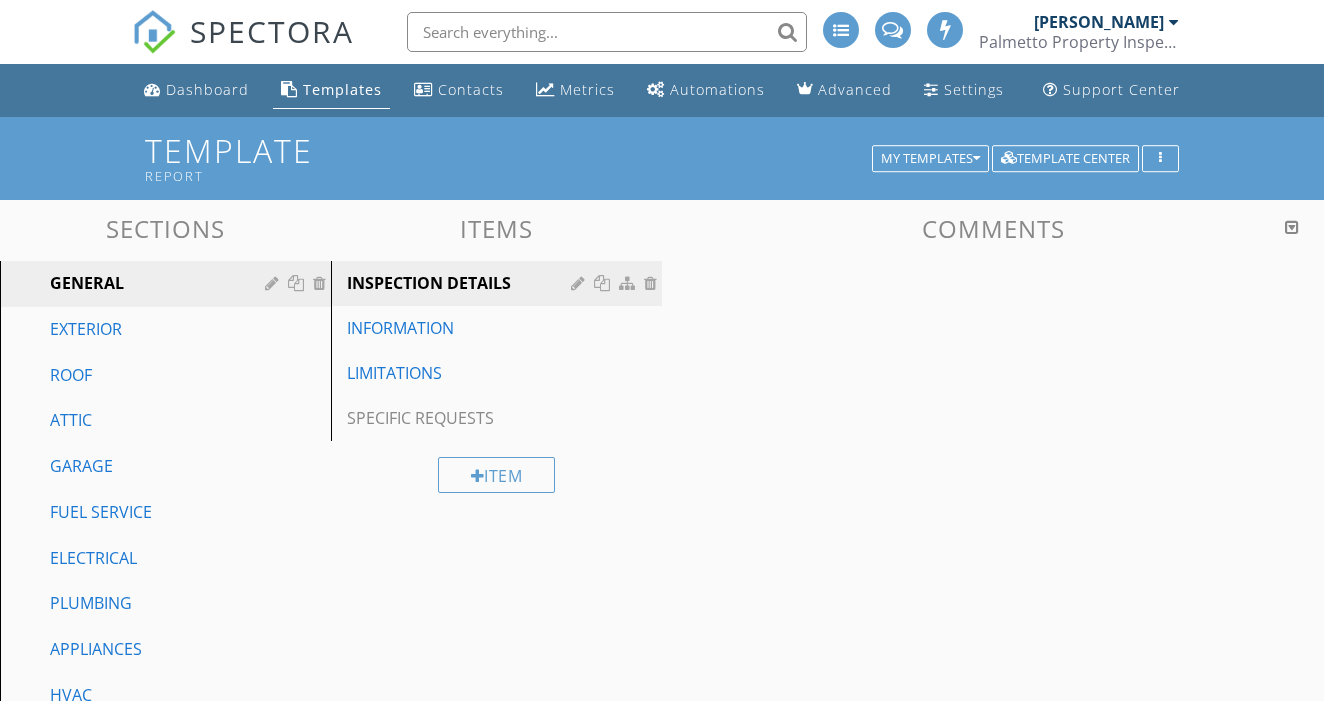 scroll, scrollTop: 0, scrollLeft: 0, axis: both 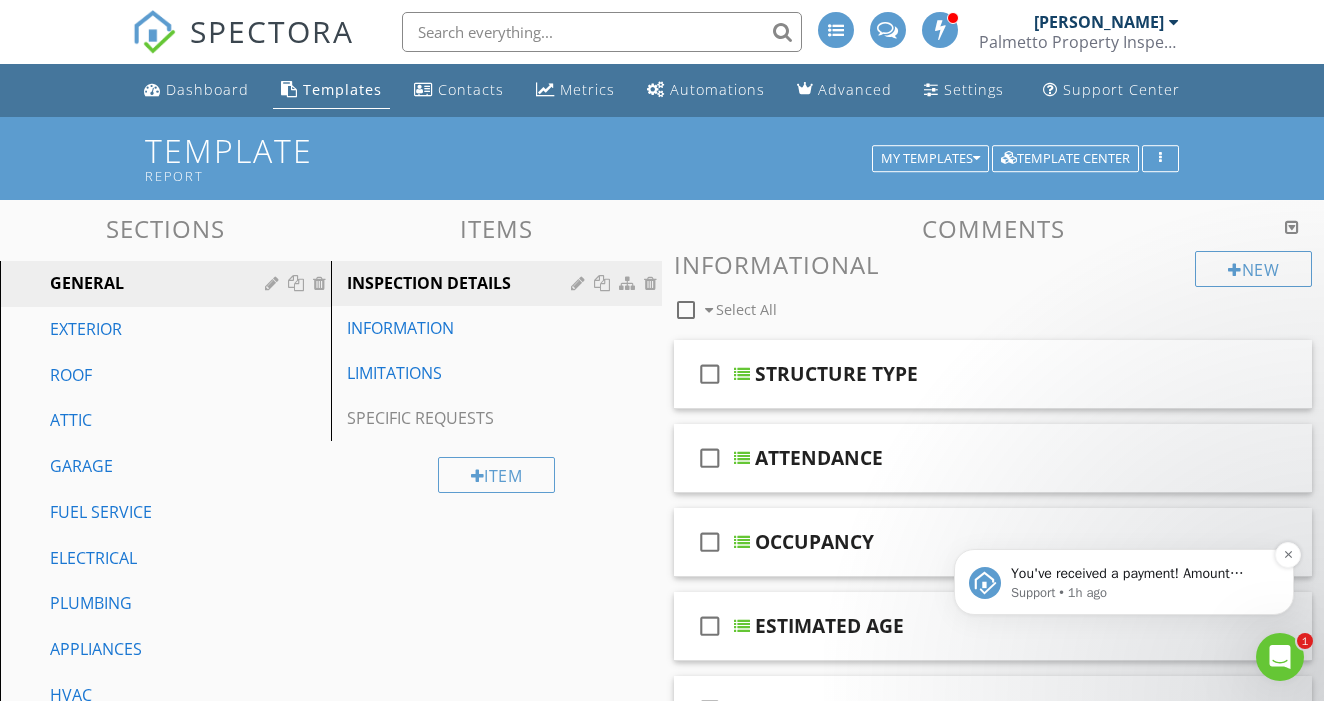 click on "You've received a payment!  Amount  $400.00  Fee  $0.00  Net  $400.00  Transaction #  pi_3RpeJ8K7snlDGpRF1N3XYN2j  Inspection  206 2nd Ave N 369, North Myrtle Beach, SC 29582 Payouts to your bank or debit card occur on a daily basis. Each payment usually takes two business days to process. You can view your pending payout amount here. If you have any questions reach out on our chat bubble at app.spectora.com. Support • 1h ago" at bounding box center [1124, 582] 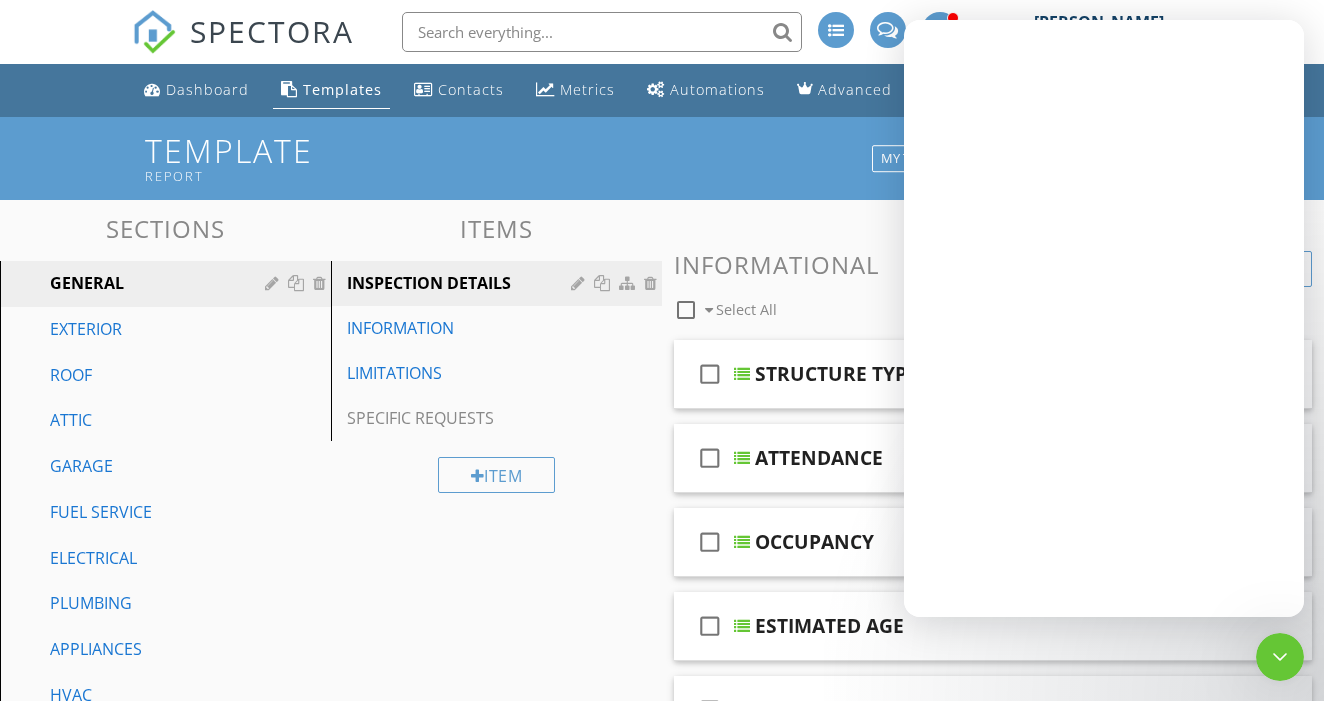 scroll, scrollTop: 0, scrollLeft: 0, axis: both 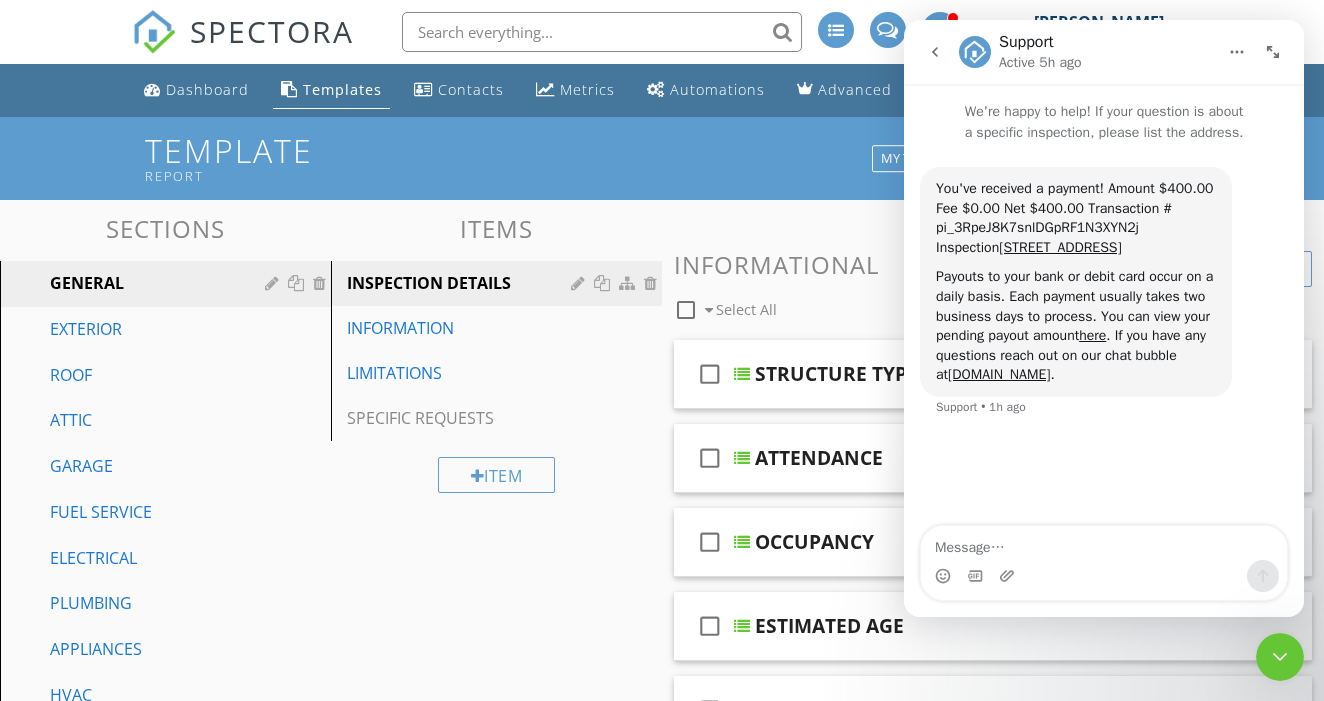 click 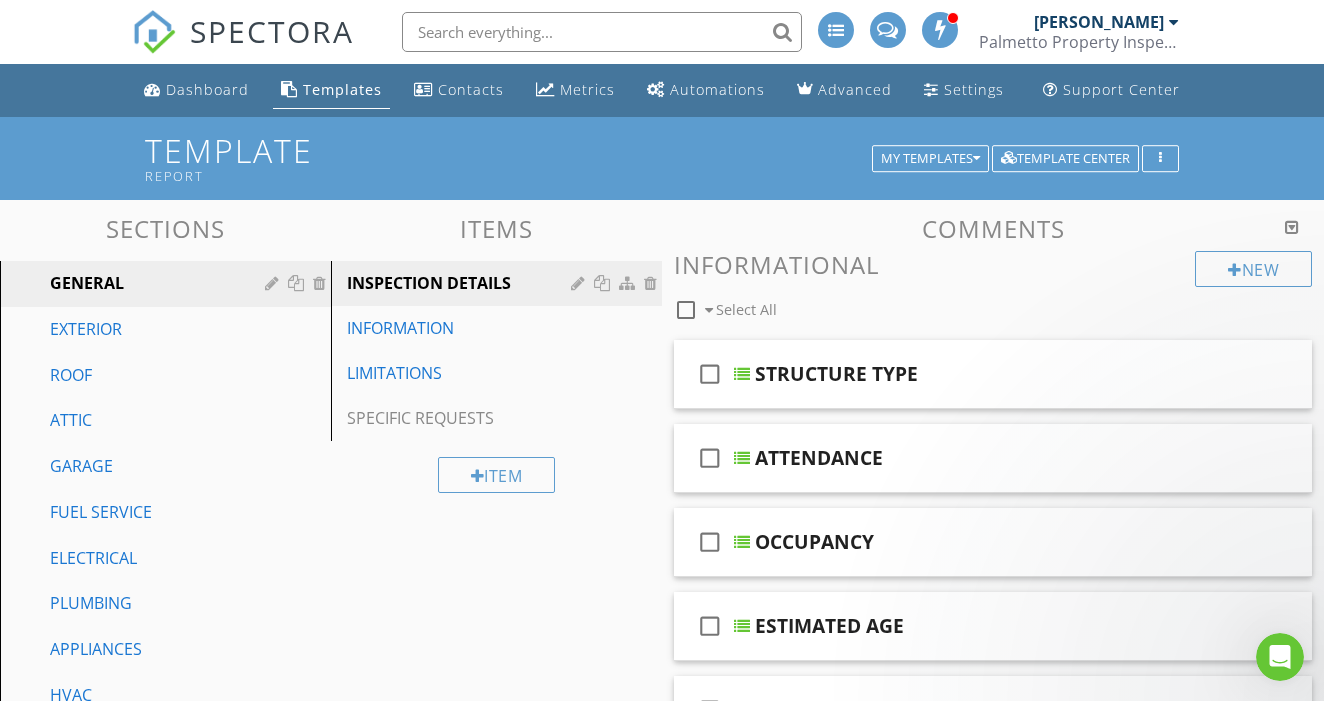 scroll, scrollTop: 0, scrollLeft: 0, axis: both 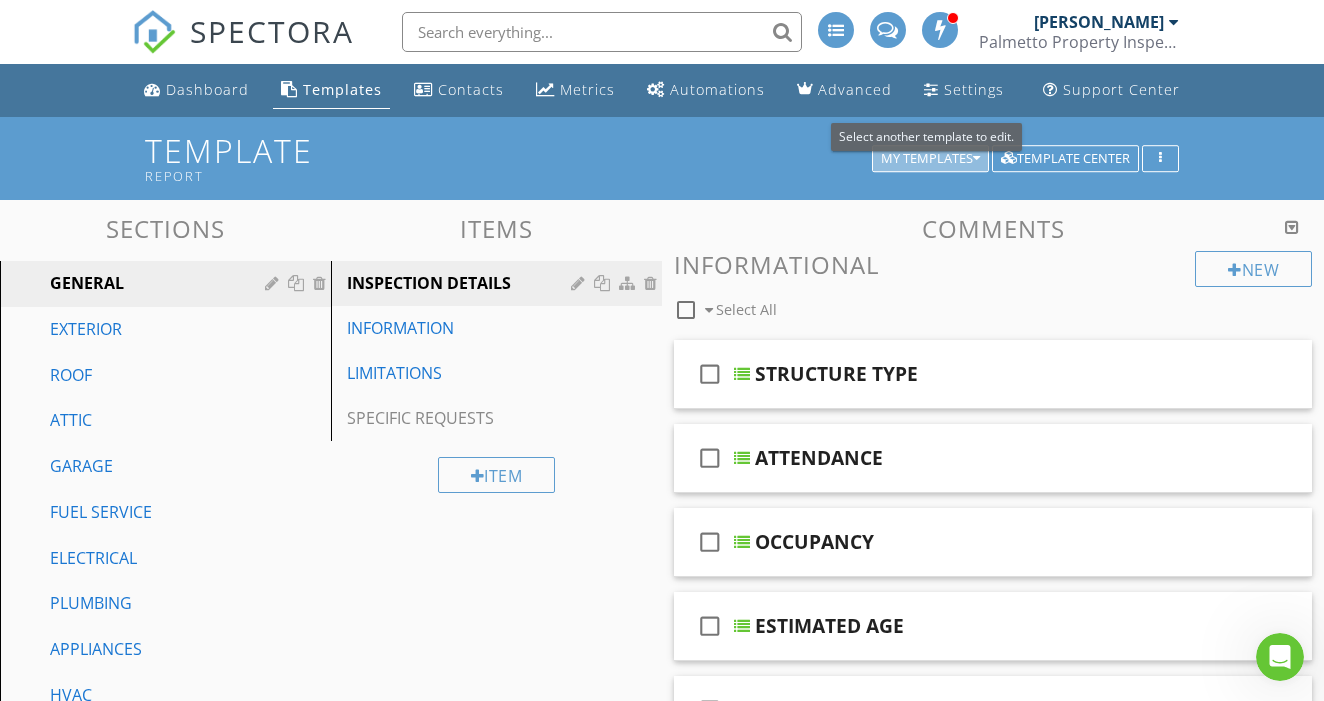 click on "My Templates" at bounding box center [930, 159] 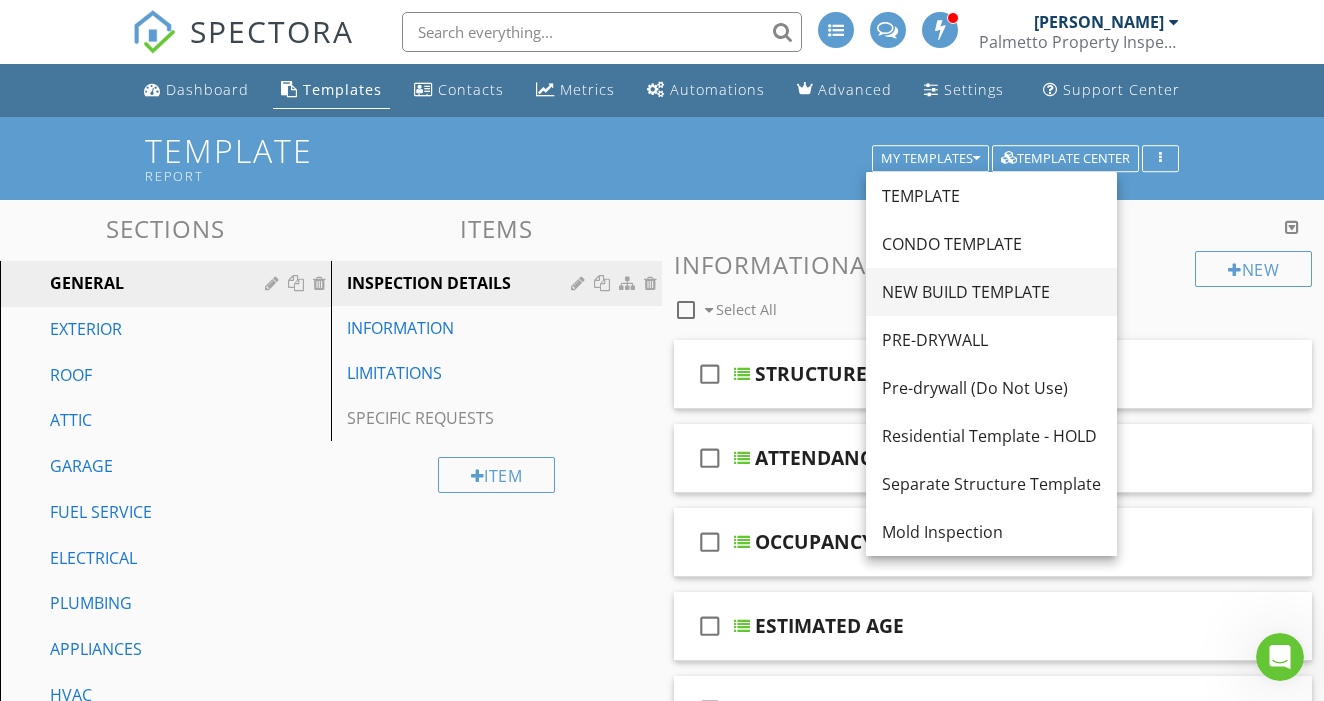 click on "NEW BUILD TEMPLATE" at bounding box center (991, 292) 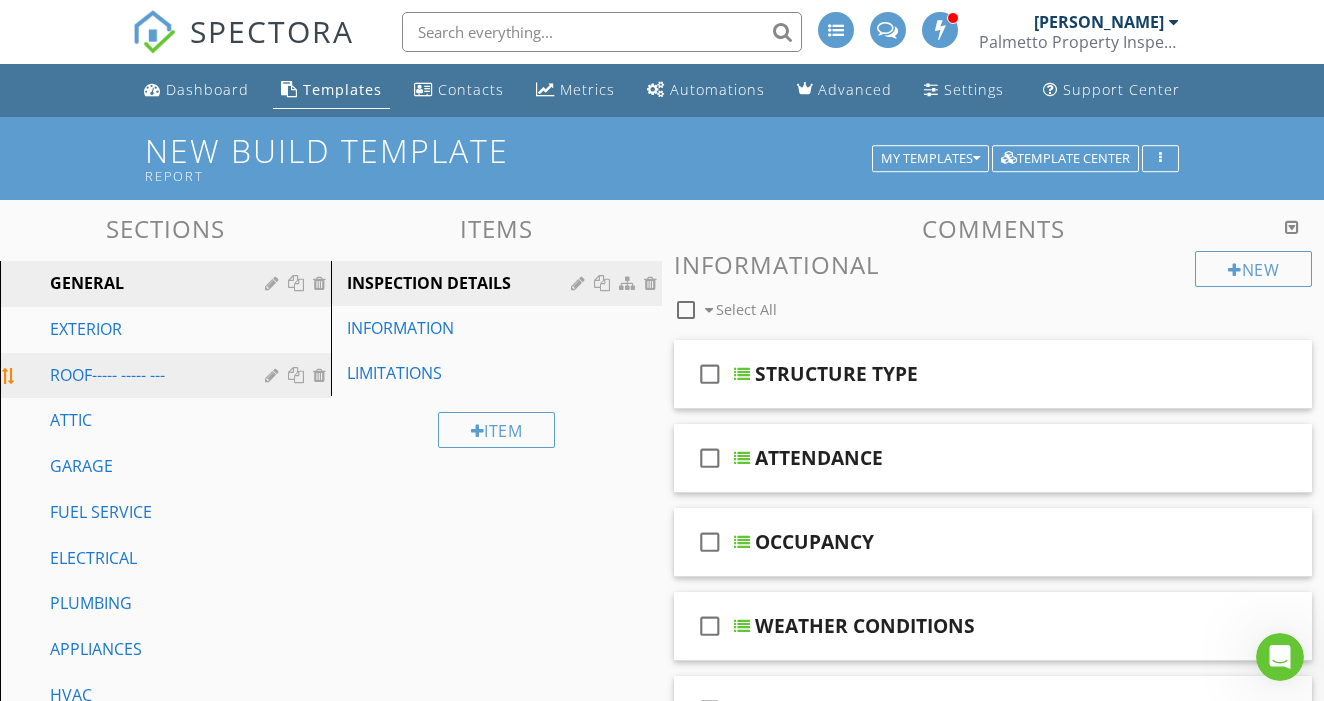 click on "ROOF----- ----- ---" at bounding box center (143, 375) 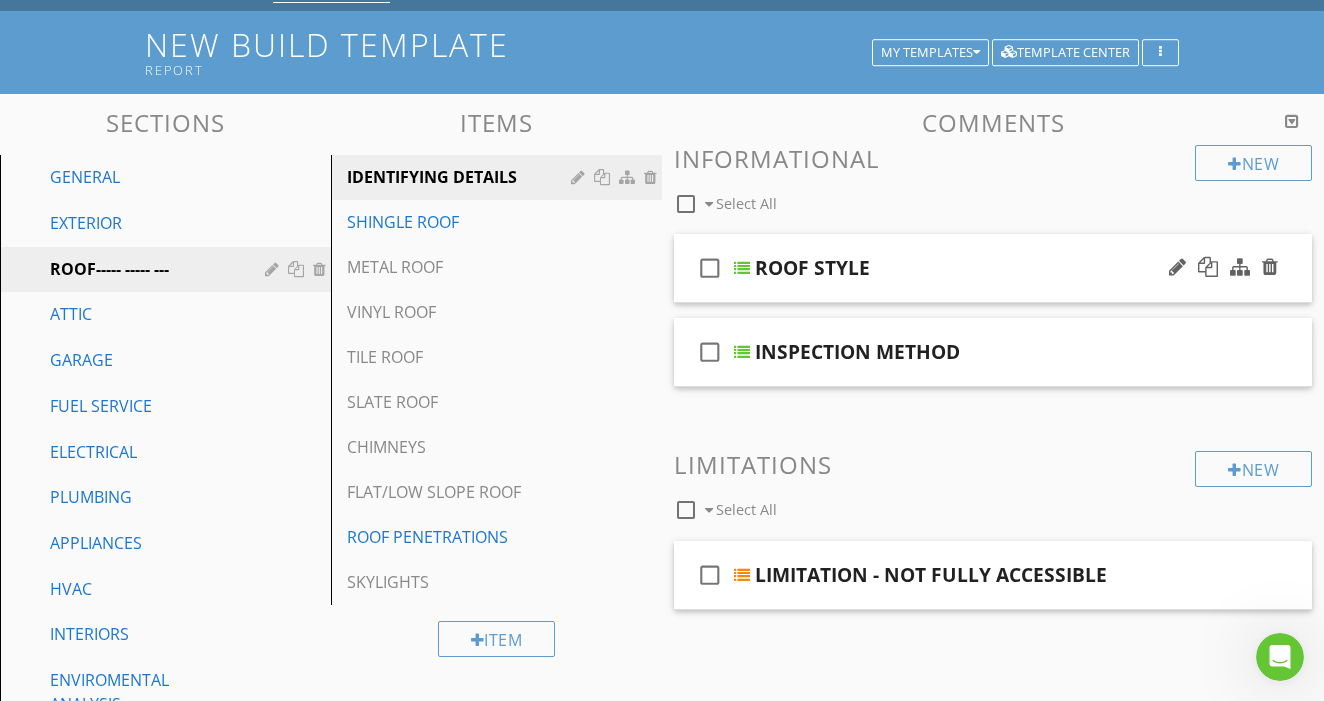 scroll, scrollTop: 165, scrollLeft: 0, axis: vertical 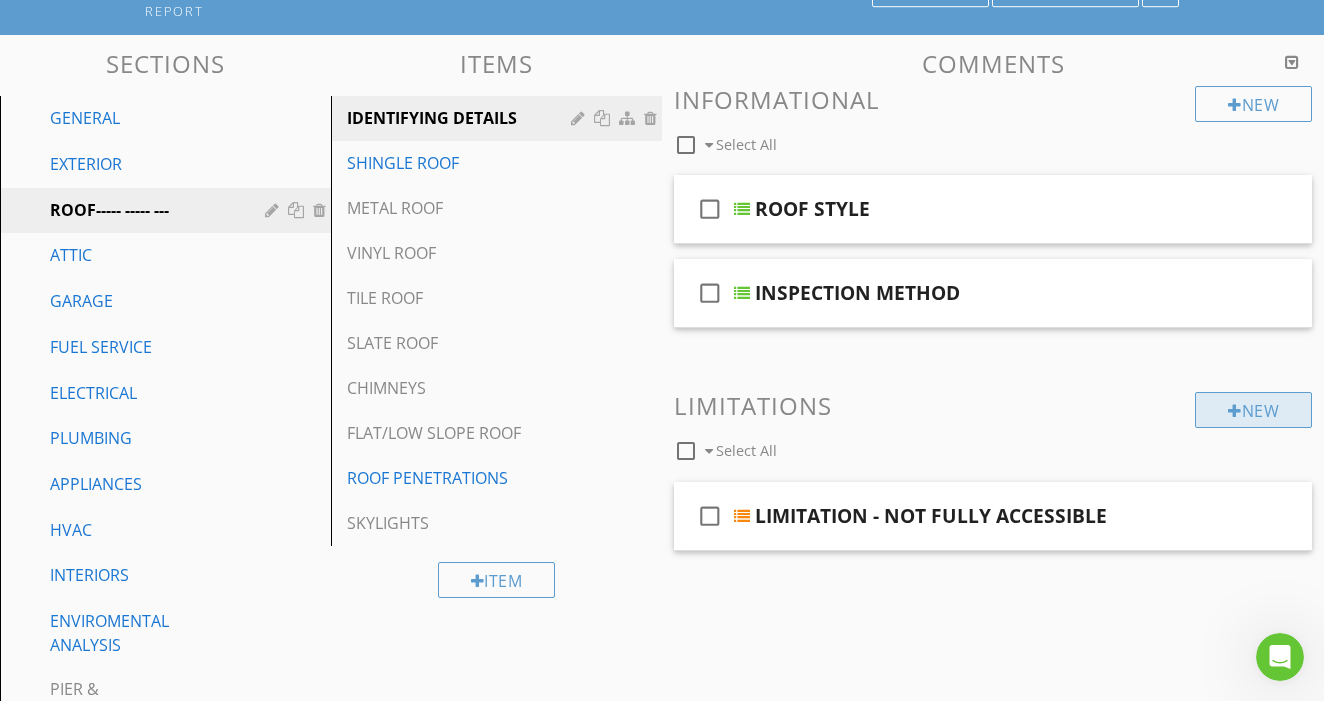 click on "New" at bounding box center (1253, 410) 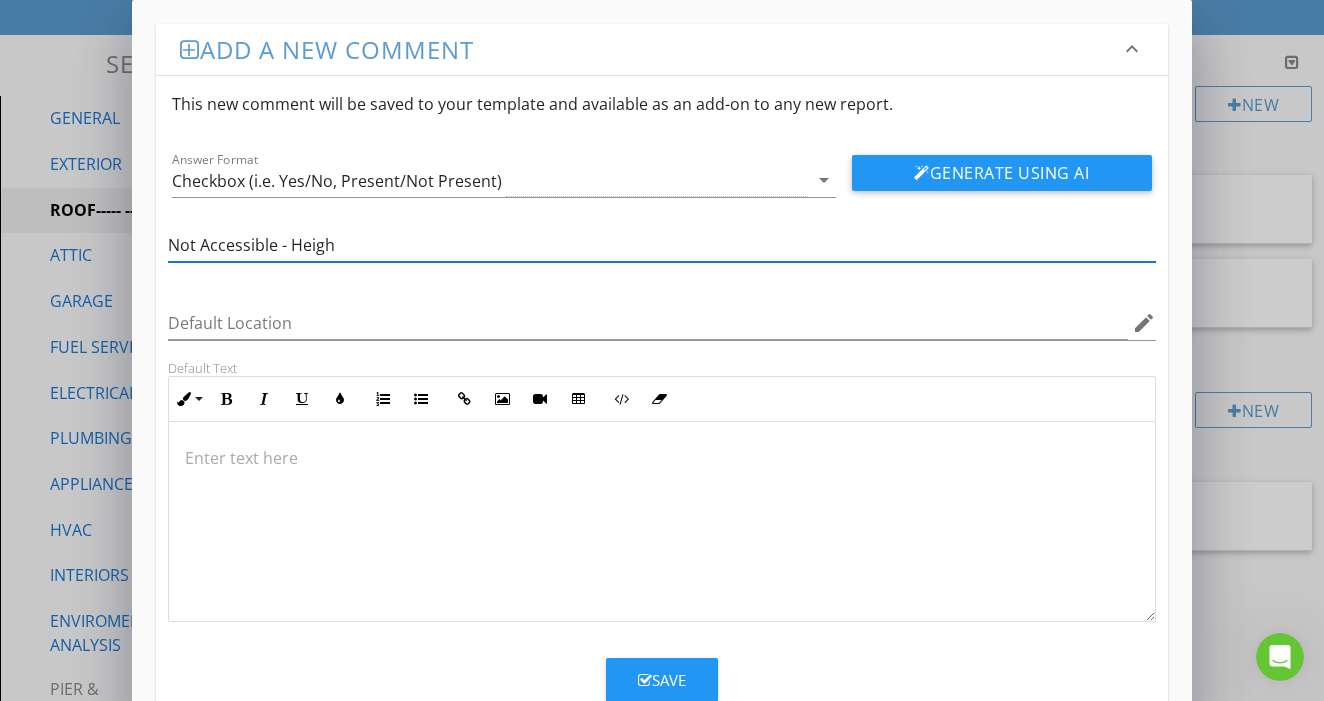 type on "Not Accessible - Height" 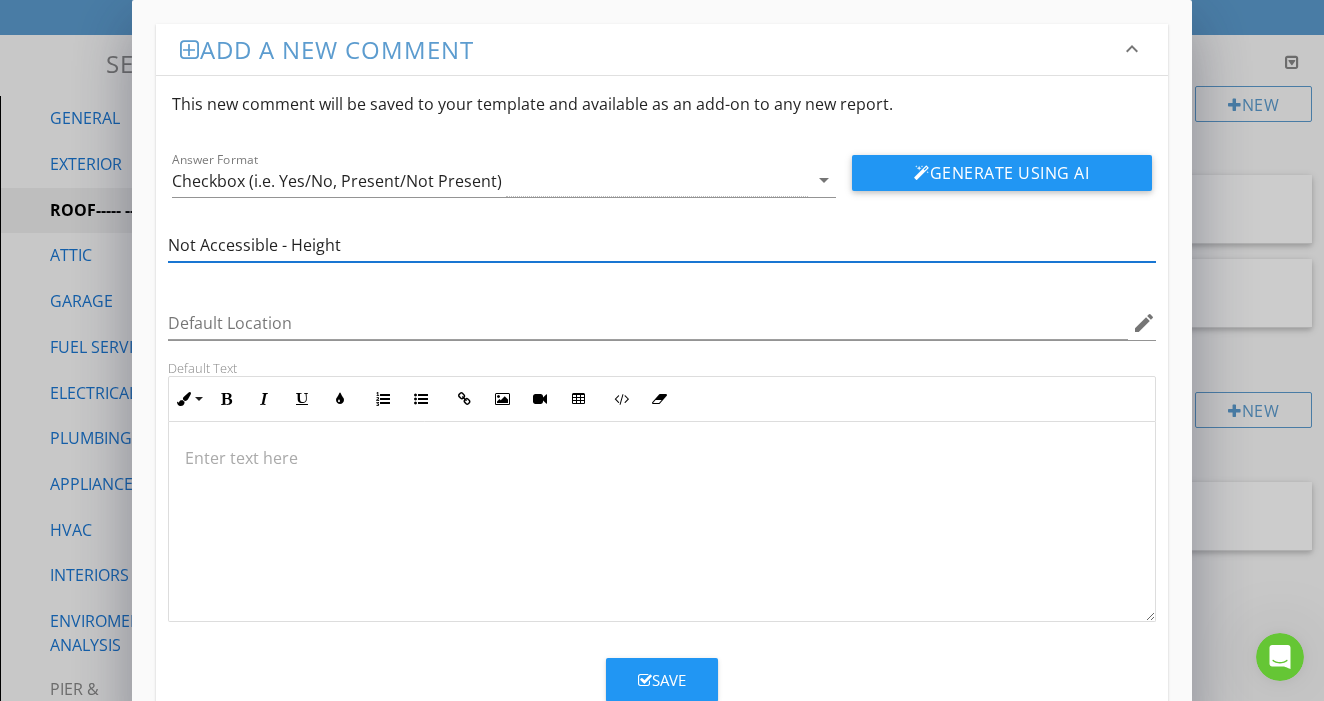 click on "Add a new comment
keyboard_arrow_down
This new comment will be saved to your template and available as an
add-on to any new report.
Answer Format Checkbox (i.e. Yes/No, Present/Not Present) arrow_drop_down
Generate Using AI
Not Accessible - Height             Default Location edit       Default Text   Inline Style XLarge Large Normal Small Light Small/Light Bold Italic Underline Colors Ordered List Unordered List Insert Link Insert Image Insert Video Insert Table Code View Clear Formatting Enter text here
Save" at bounding box center [662, 379] 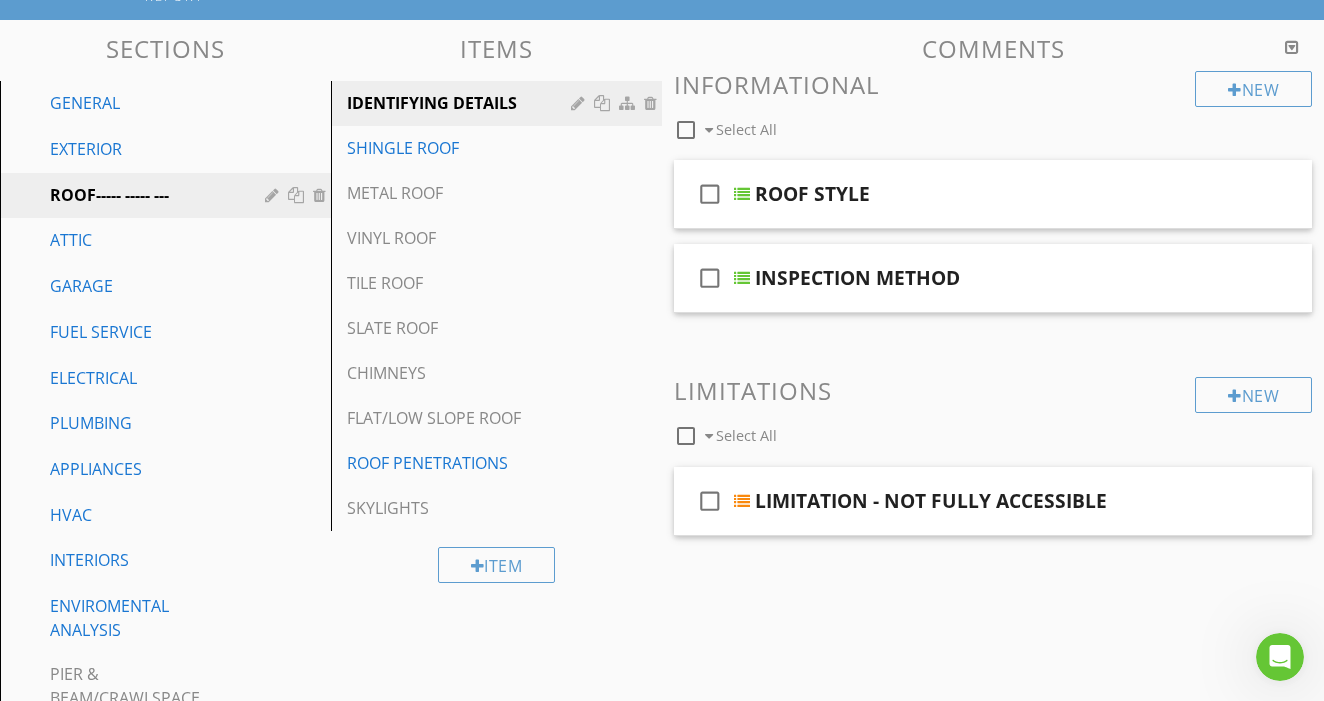 scroll, scrollTop: 178, scrollLeft: 0, axis: vertical 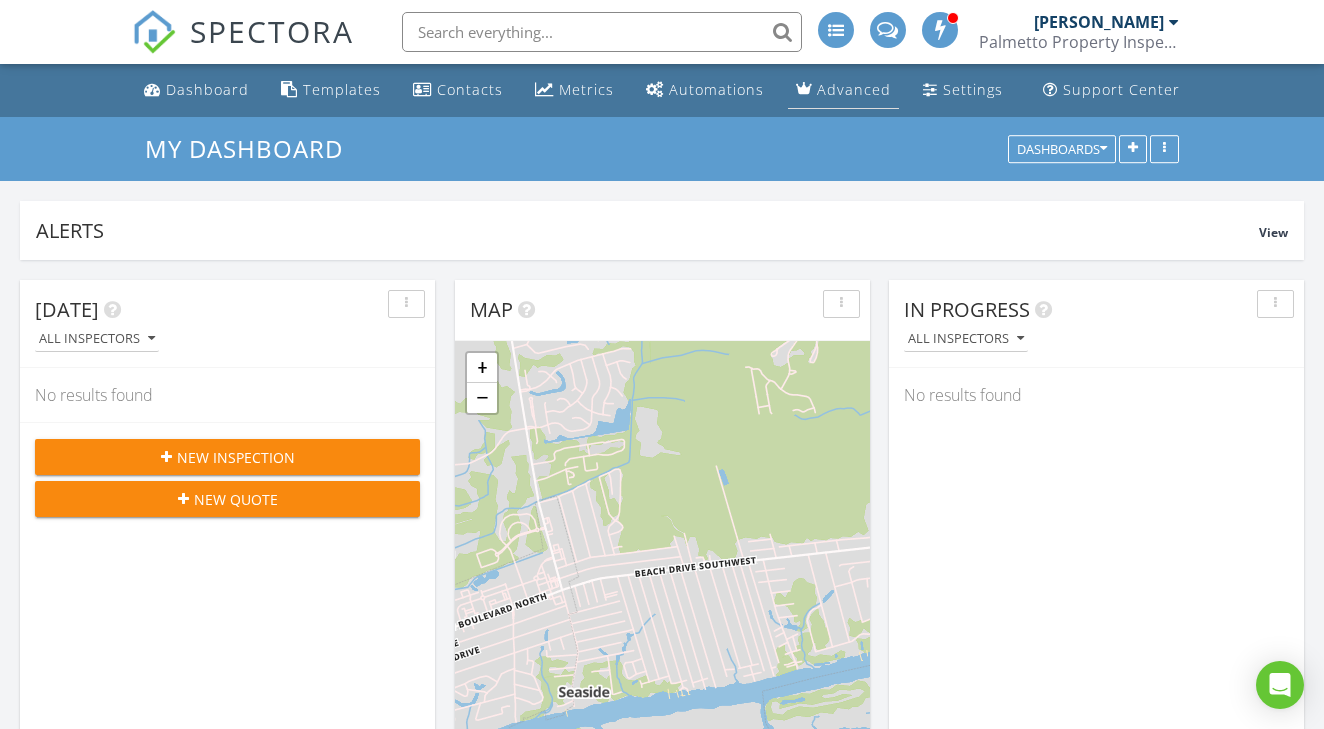 click on "Advanced" at bounding box center [854, 89] 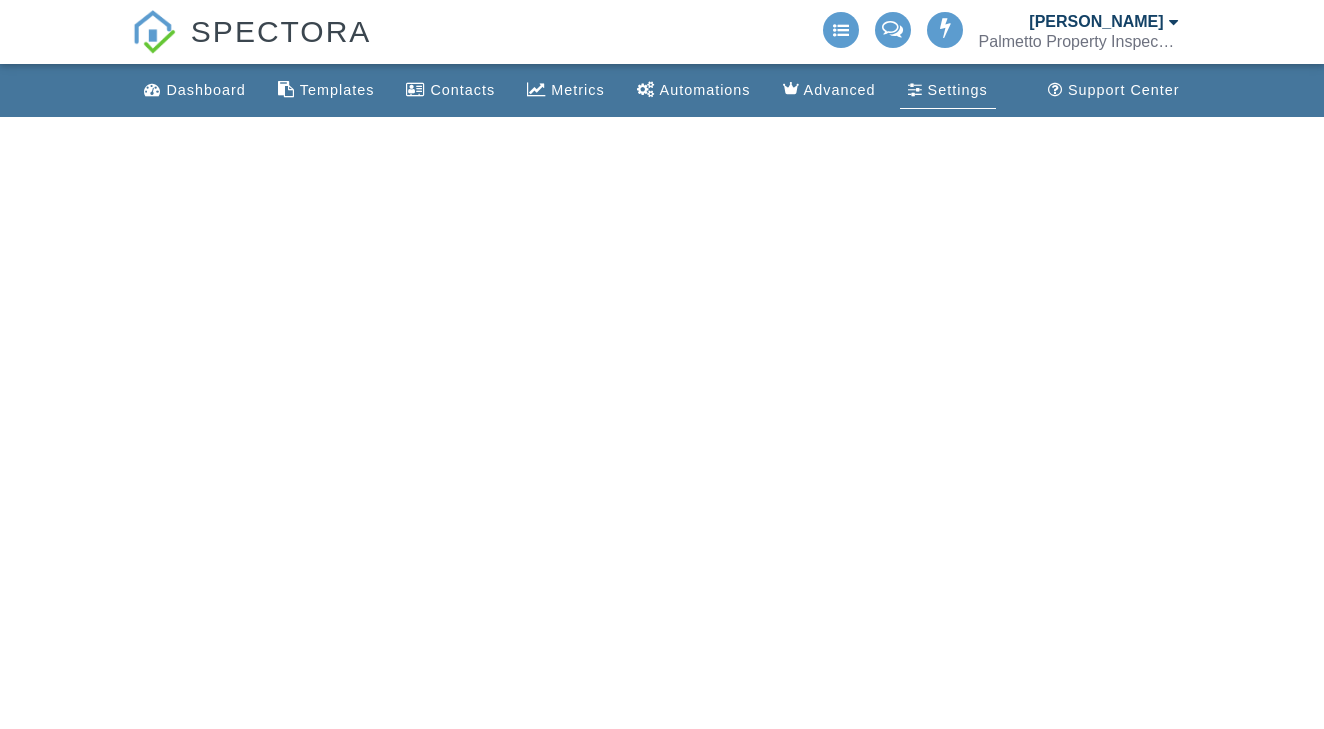 scroll, scrollTop: 0, scrollLeft: 0, axis: both 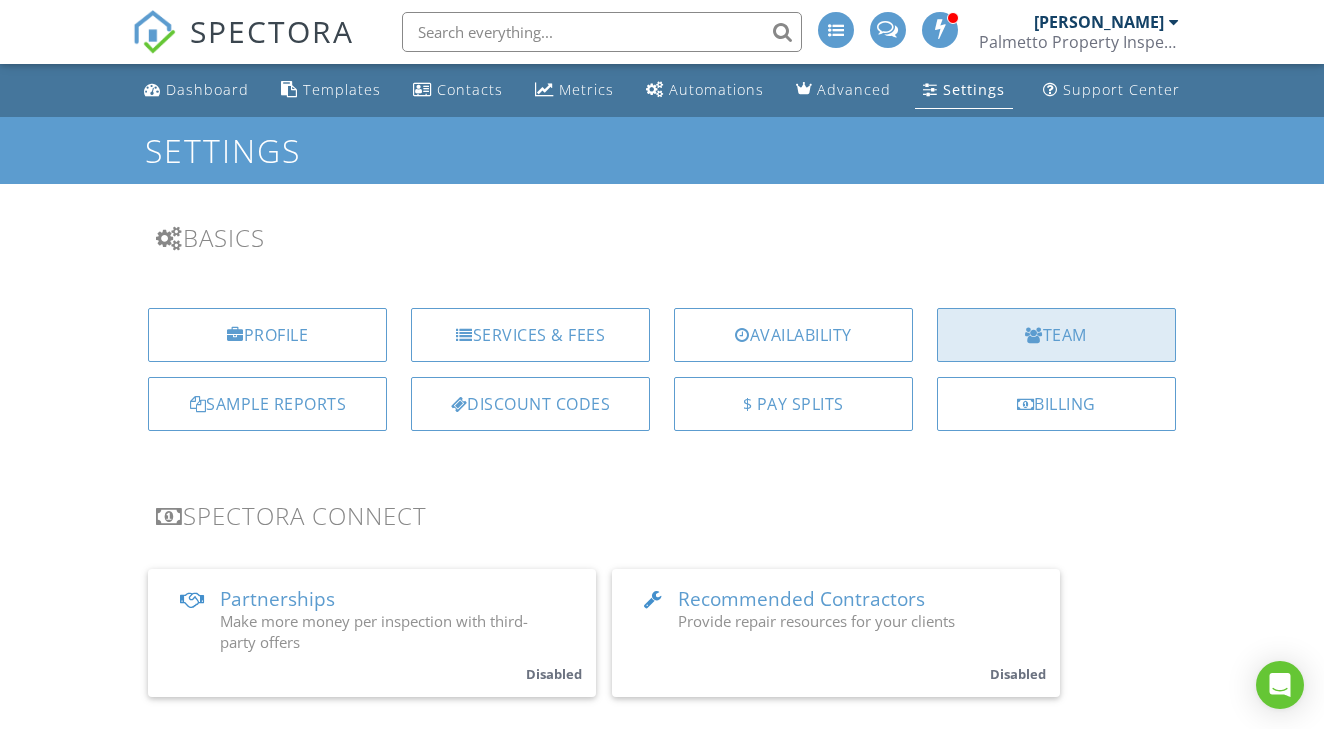 click on "Team" at bounding box center (1056, 335) 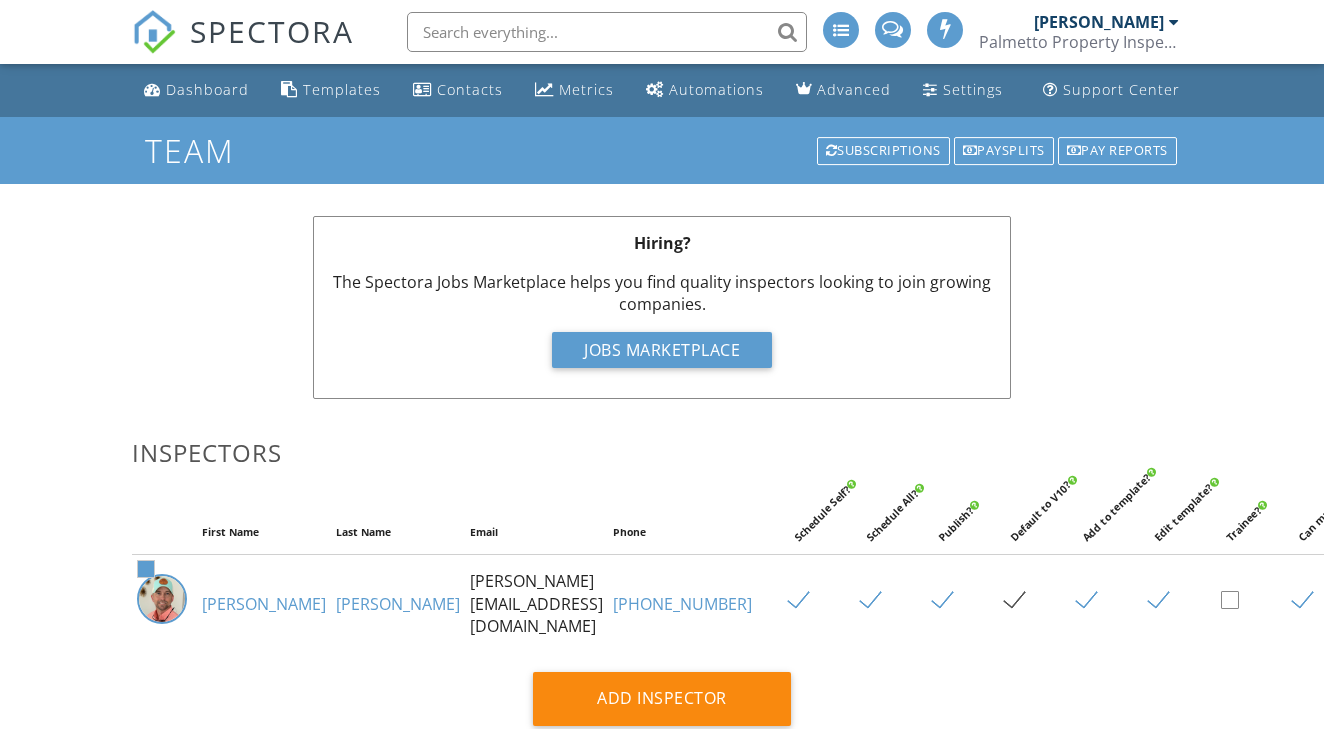 scroll, scrollTop: 0, scrollLeft: 0, axis: both 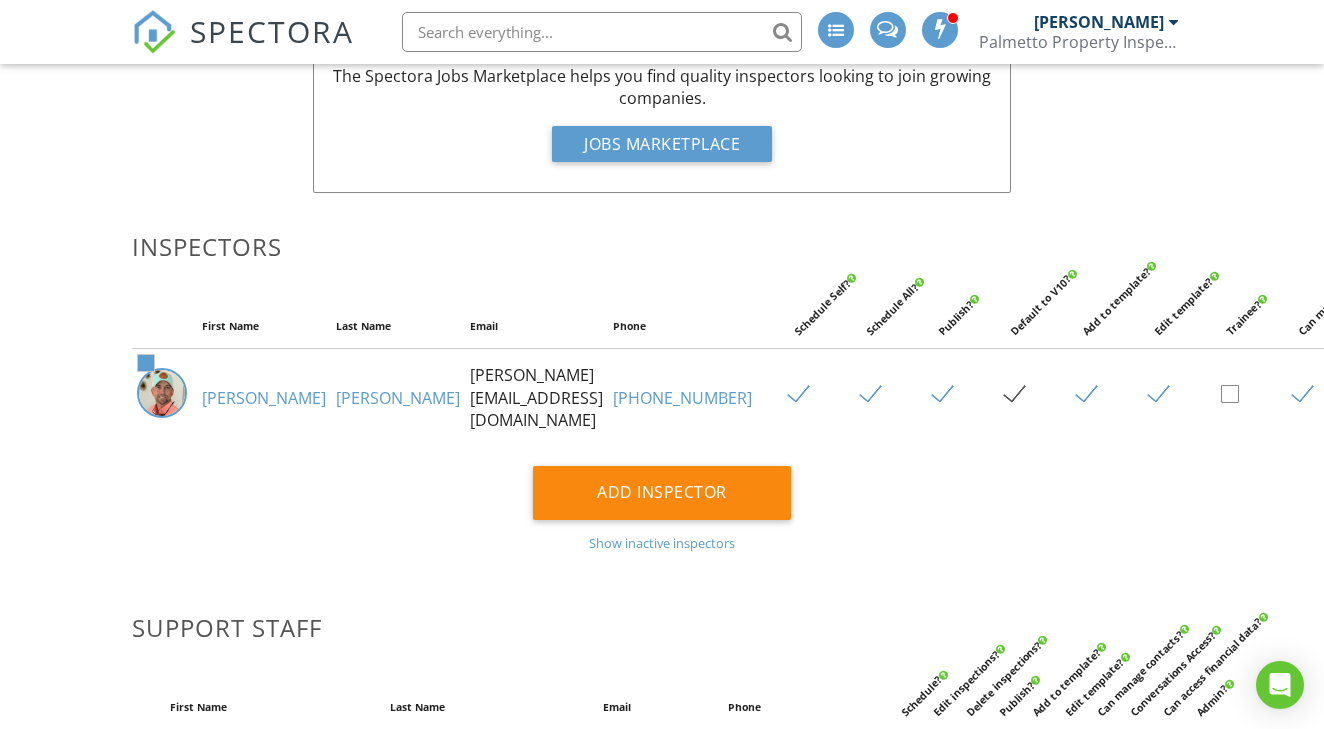 click on "Show inactive inspectors" at bounding box center [661, 543] 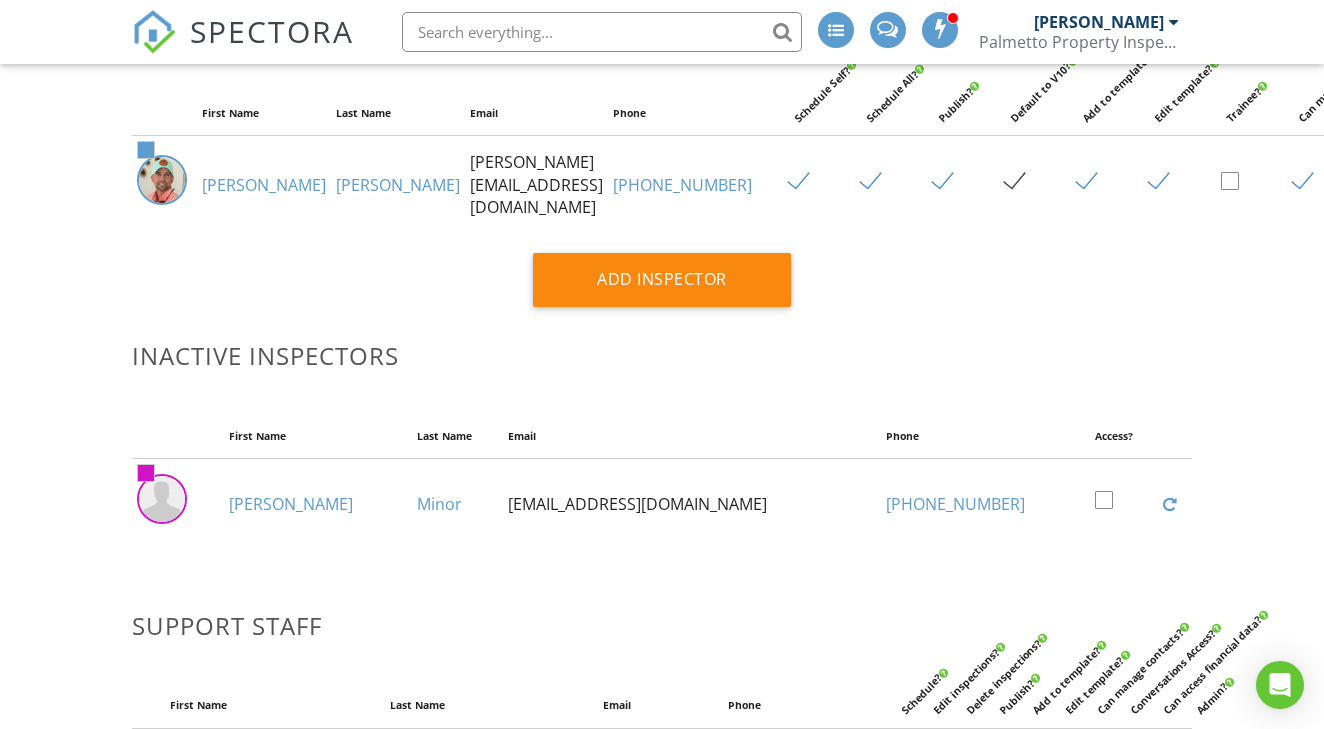 scroll, scrollTop: 420, scrollLeft: 0, axis: vertical 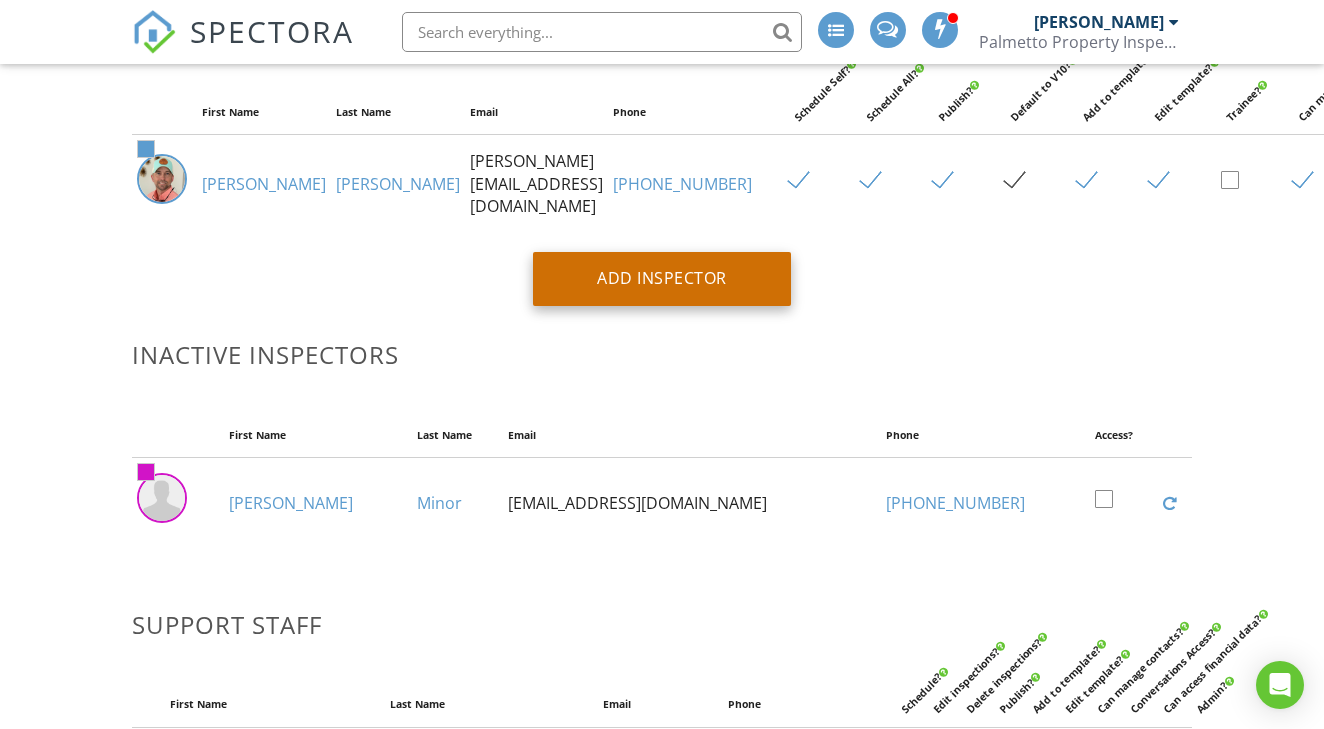 click on "Add Inspector" at bounding box center [662, 279] 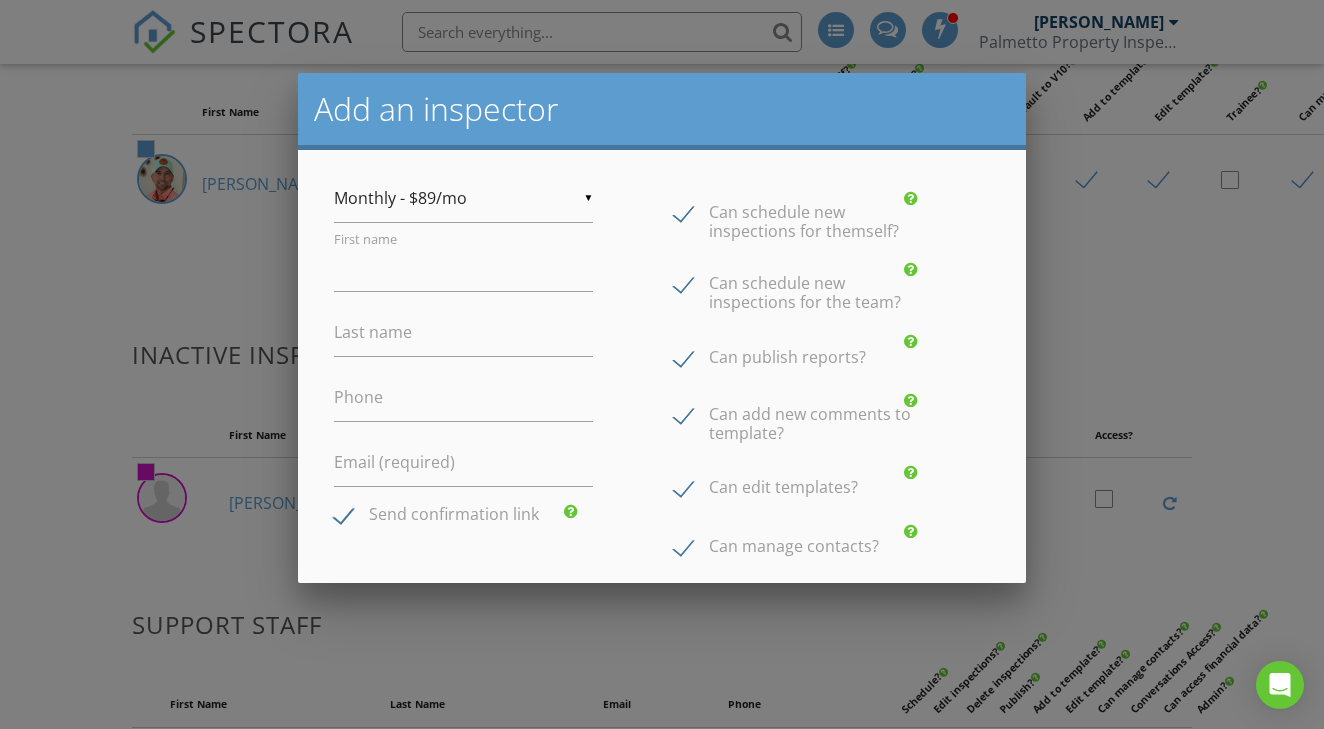 click at bounding box center (662, 355) 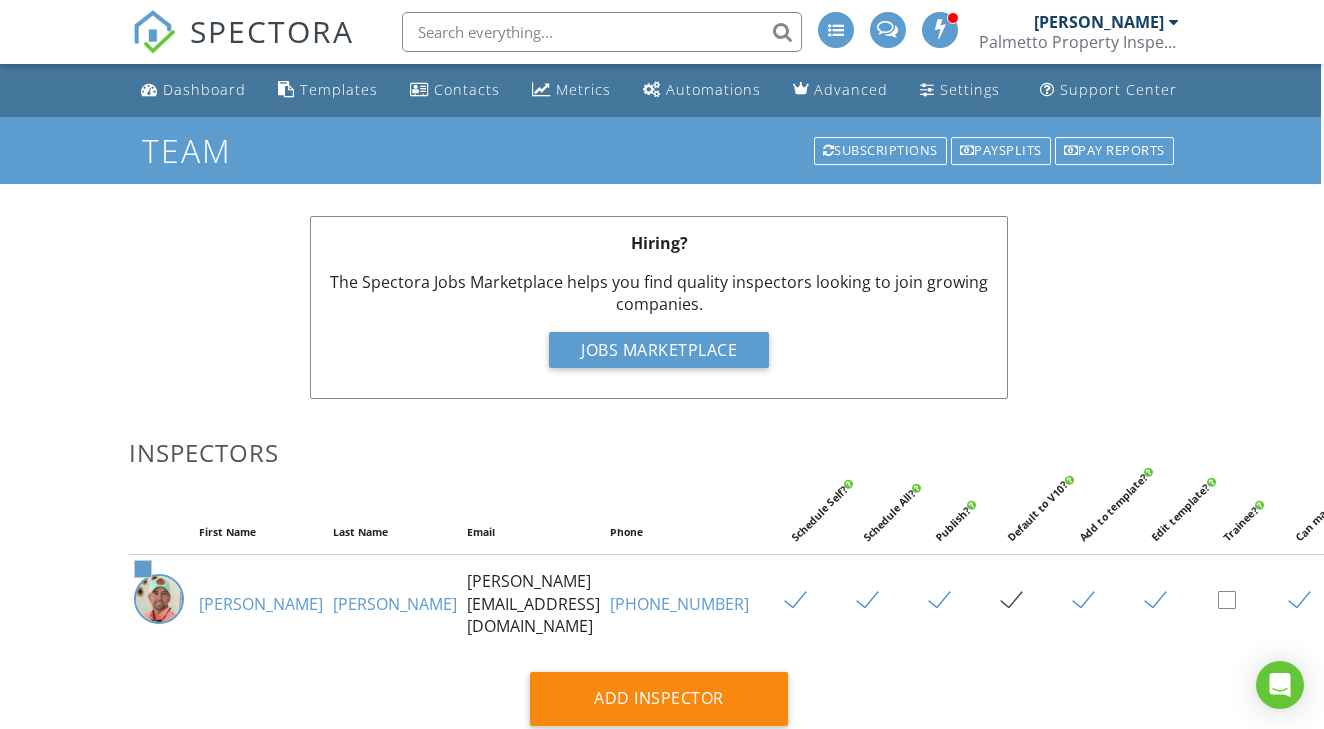 scroll, scrollTop: 0, scrollLeft: 3, axis: horizontal 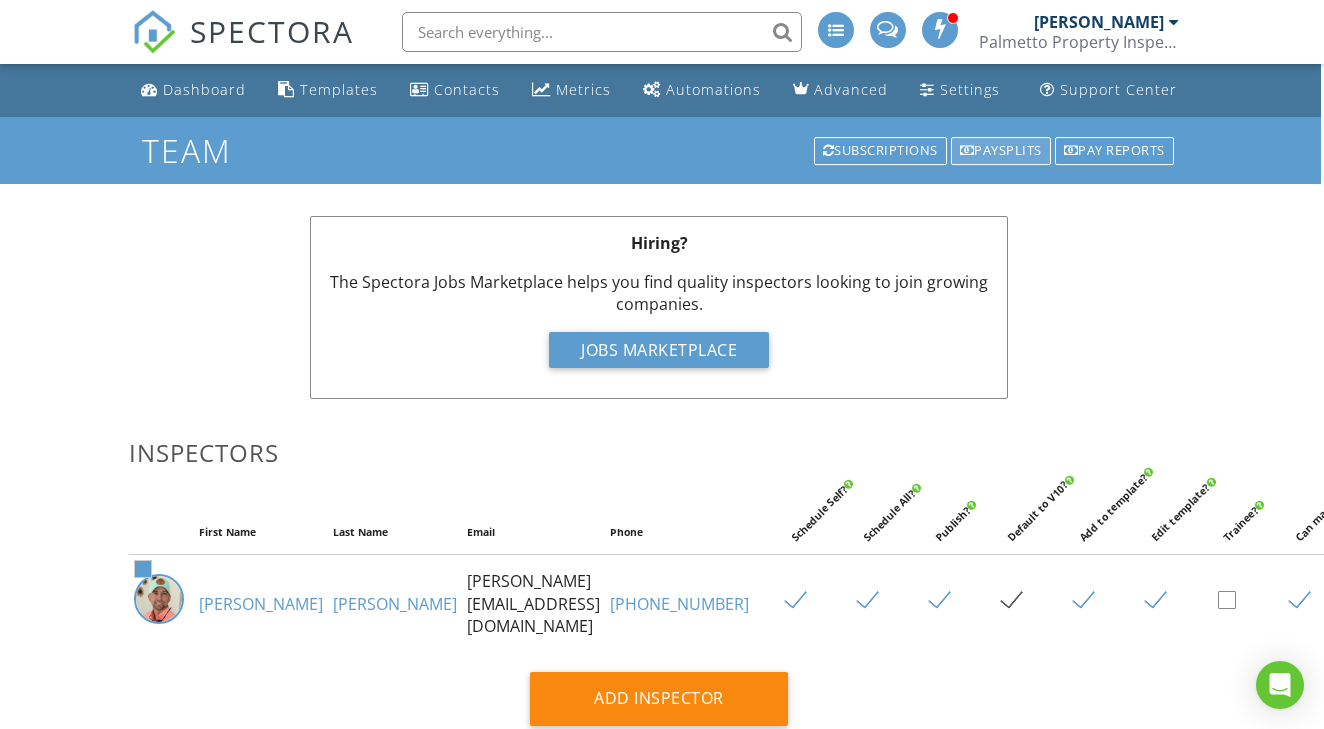 click on "Paysplits" at bounding box center [1001, 151] 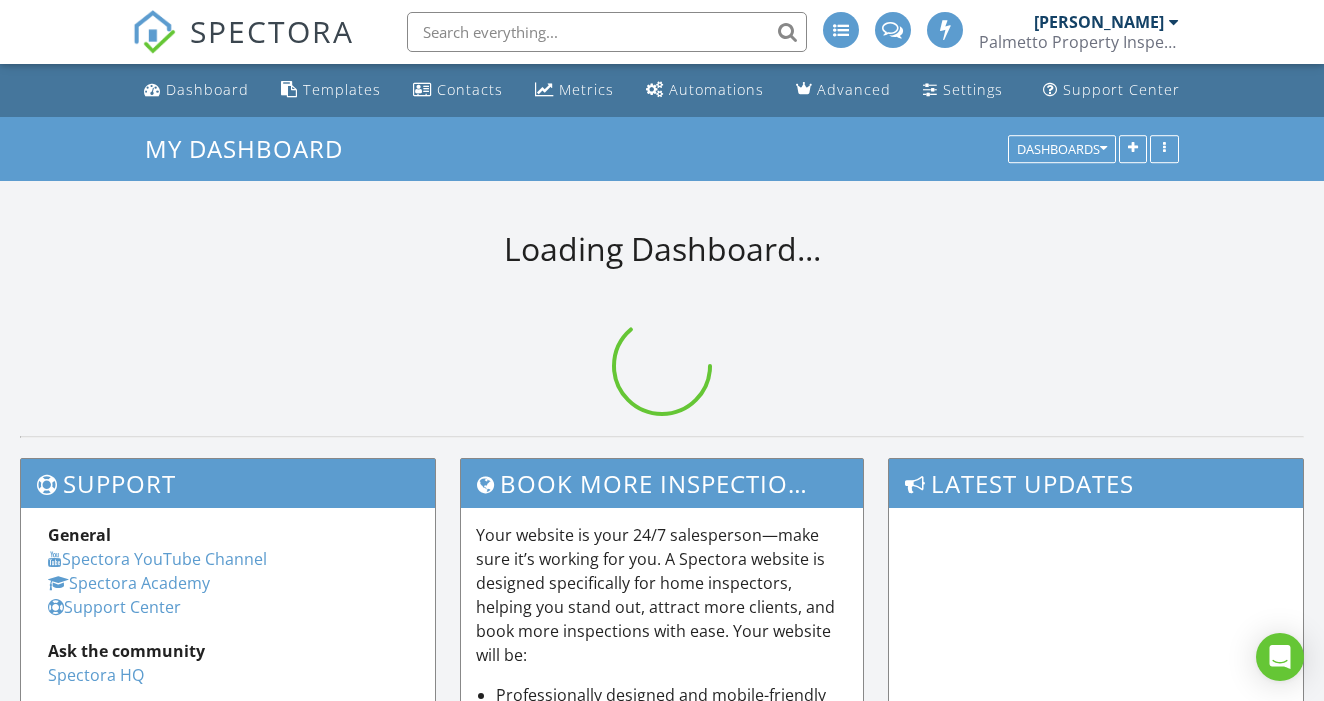 scroll, scrollTop: 0, scrollLeft: 0, axis: both 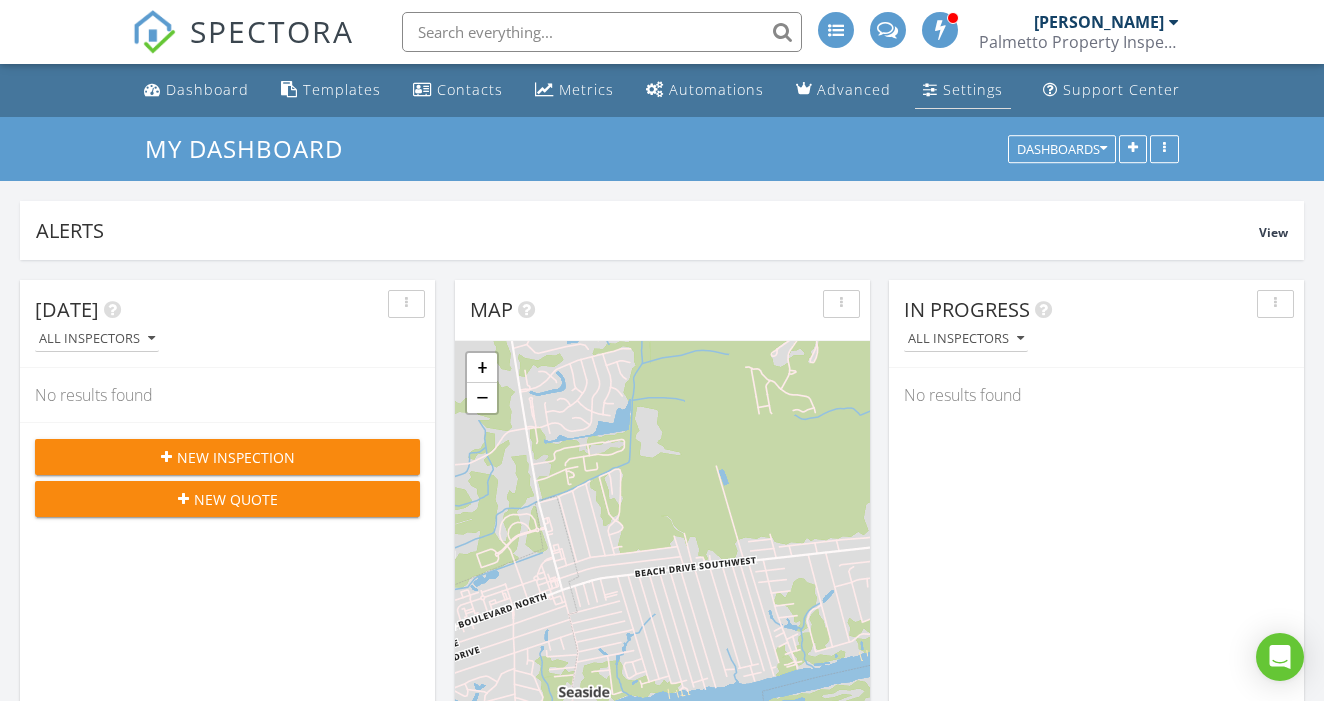 click on "Settings" at bounding box center [973, 89] 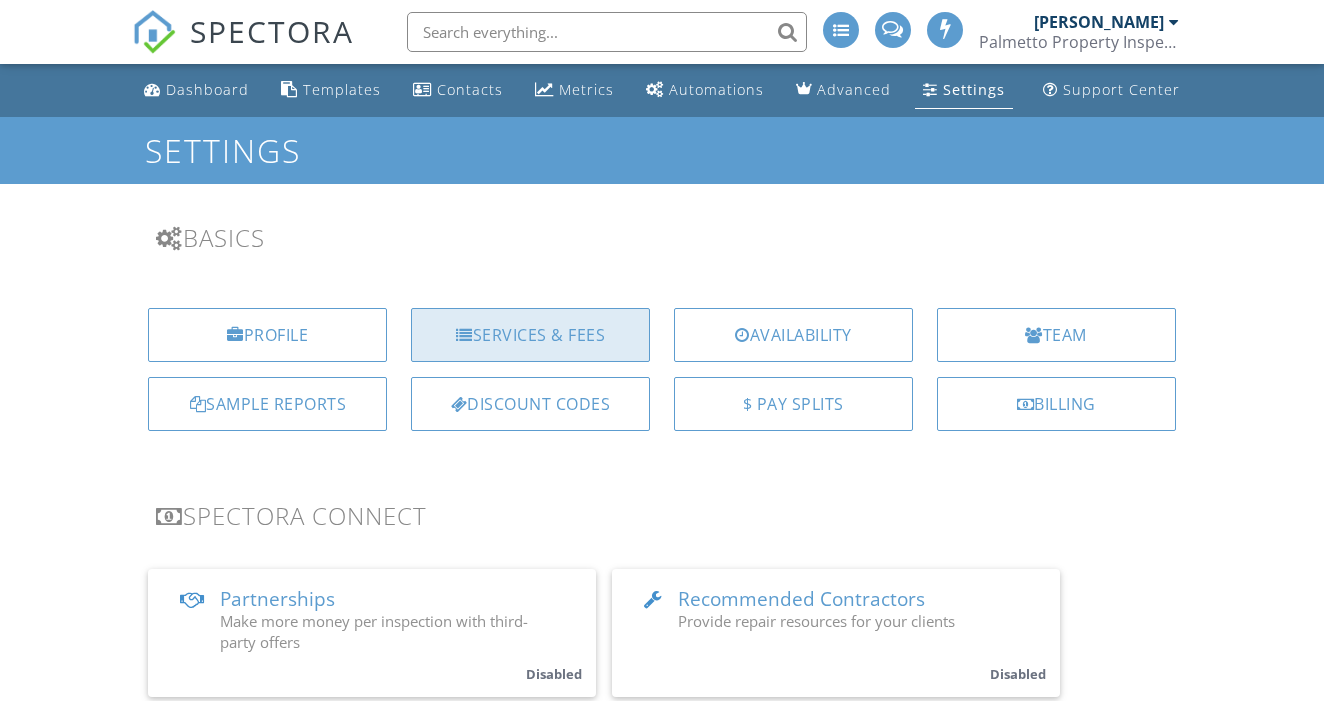 click on "Services & Fees" at bounding box center (530, 335) 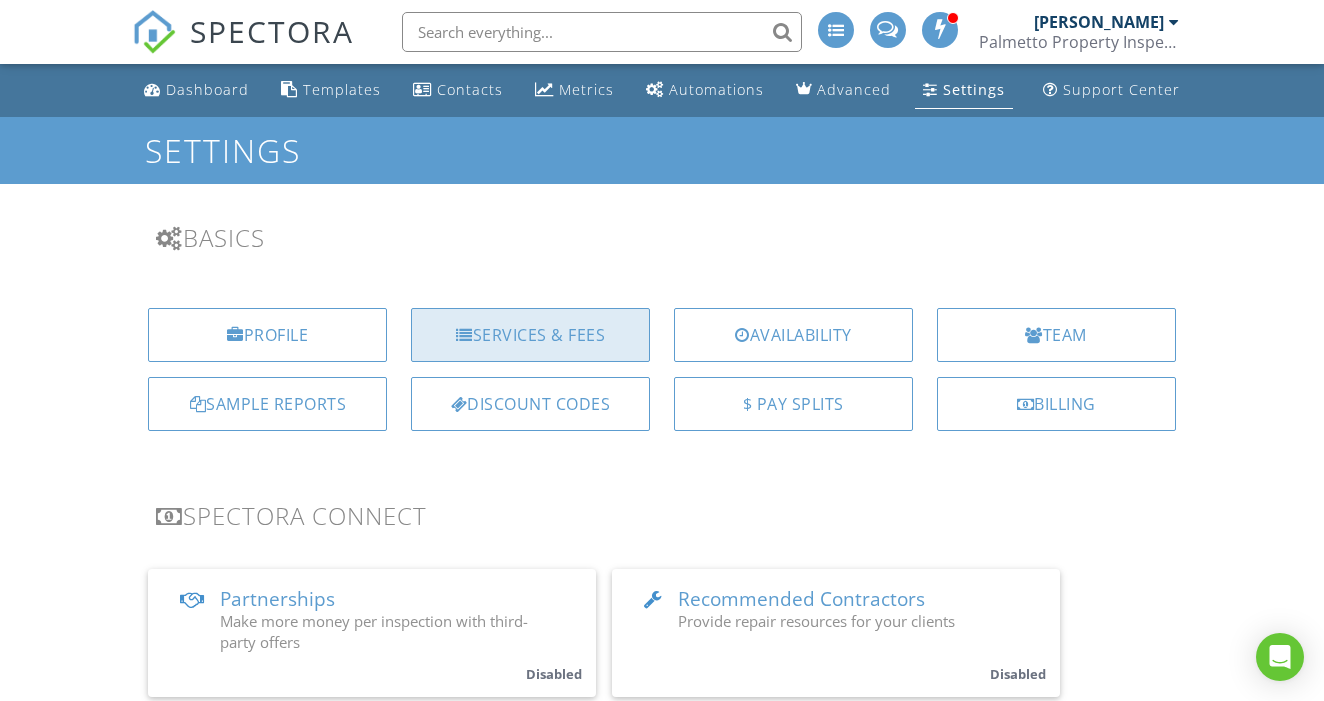 scroll, scrollTop: 0, scrollLeft: 0, axis: both 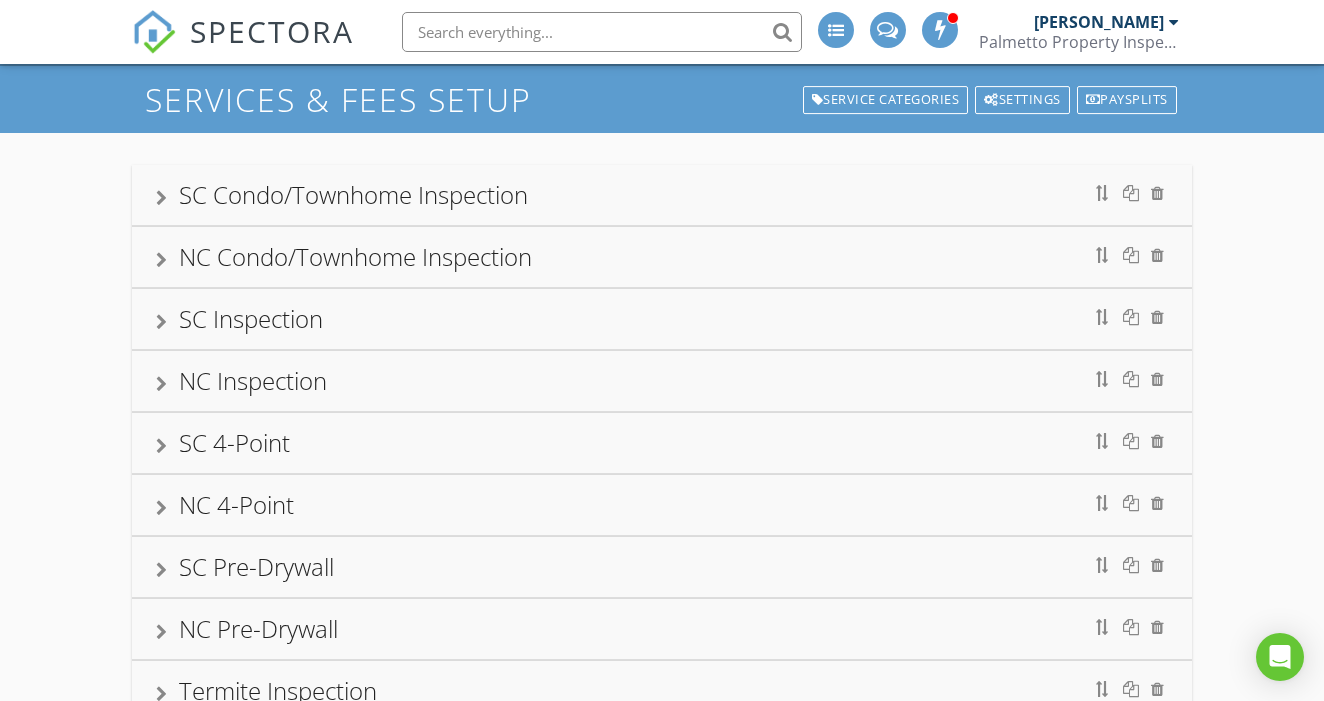 click at bounding box center (161, 260) 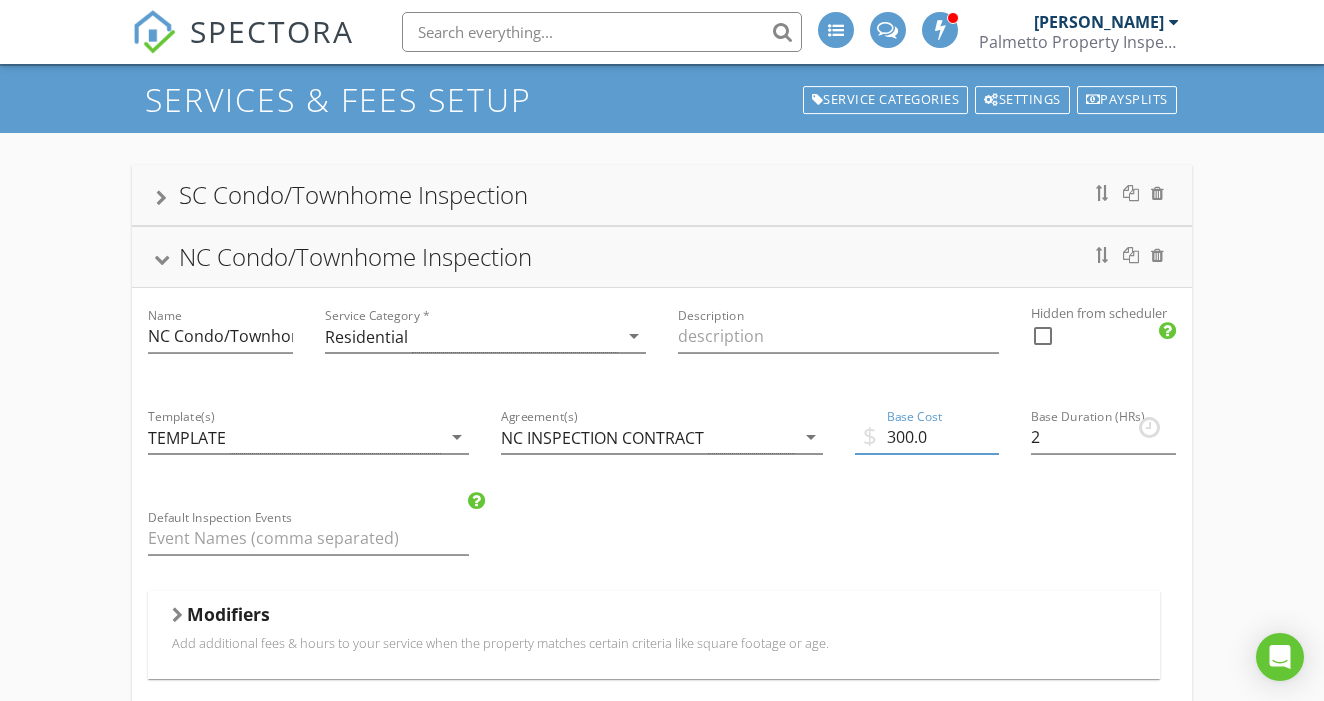 click on "300.0" at bounding box center (927, 437) 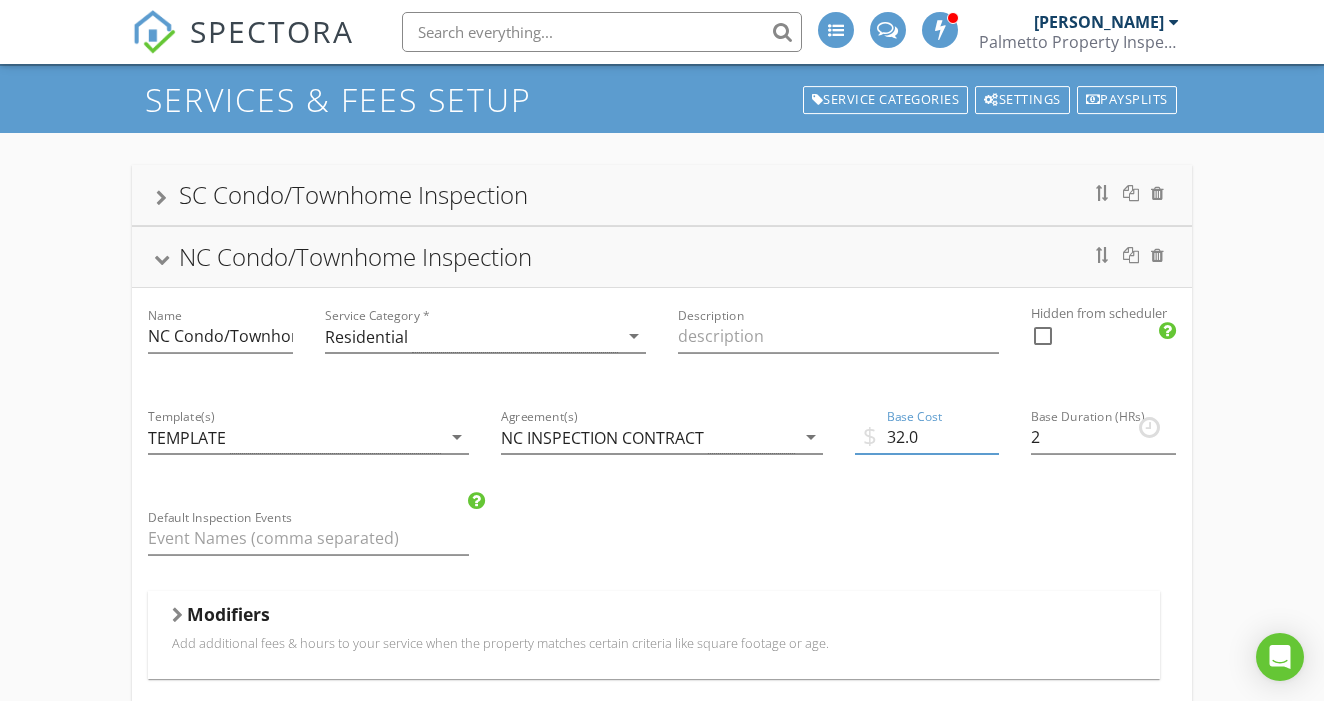 type on "325.0" 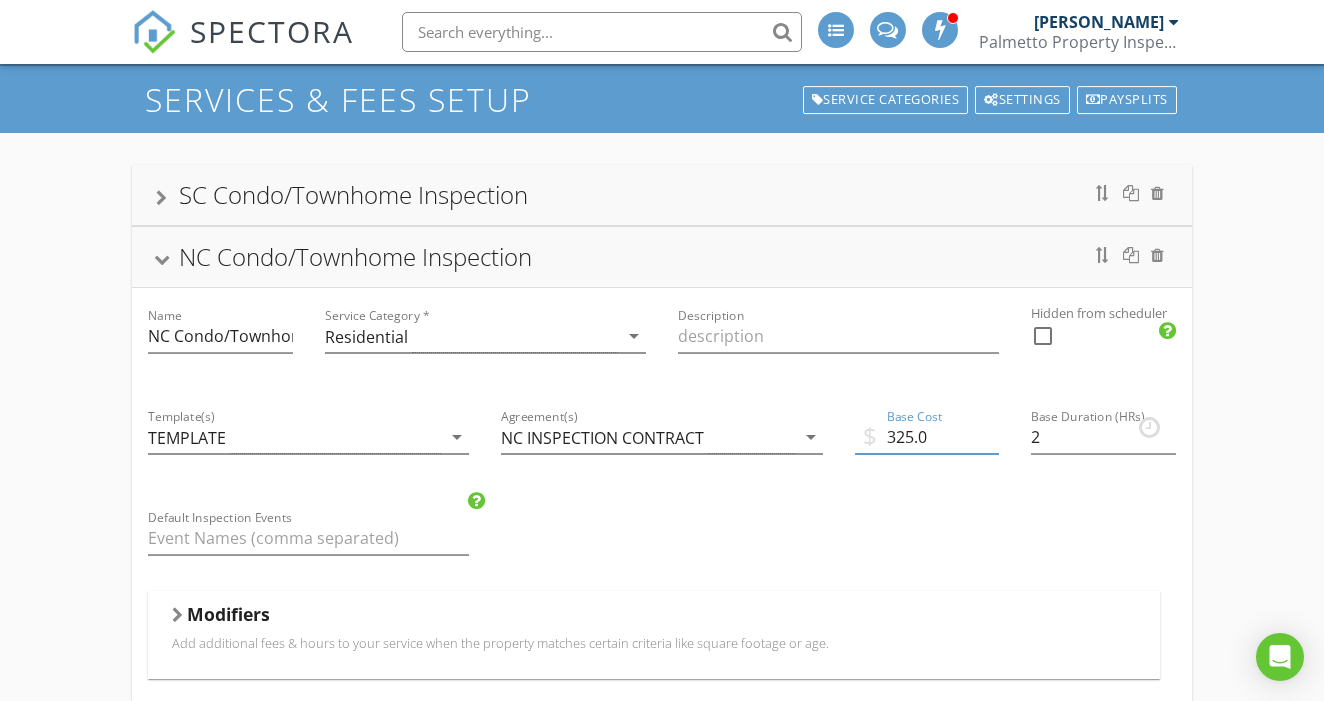 click at bounding box center (162, 260) 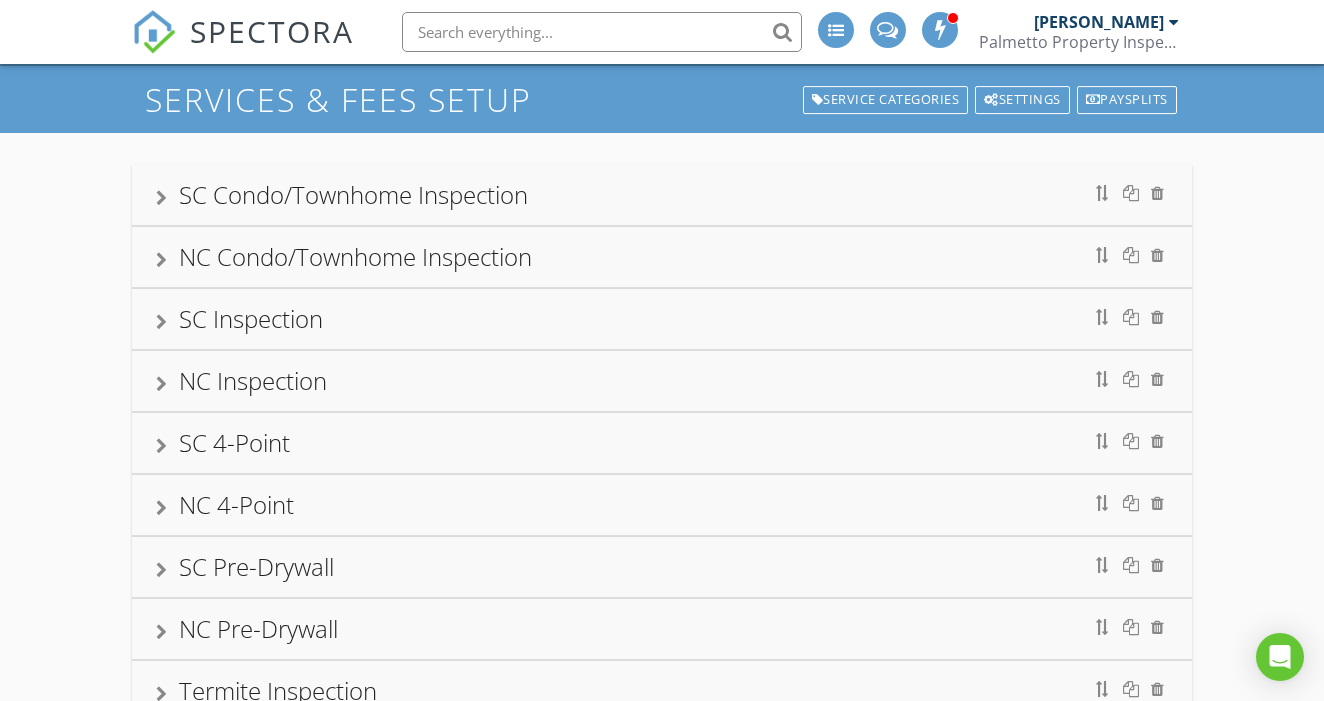 click on "SC Condo/Townhome Inspection" at bounding box center (661, 195) 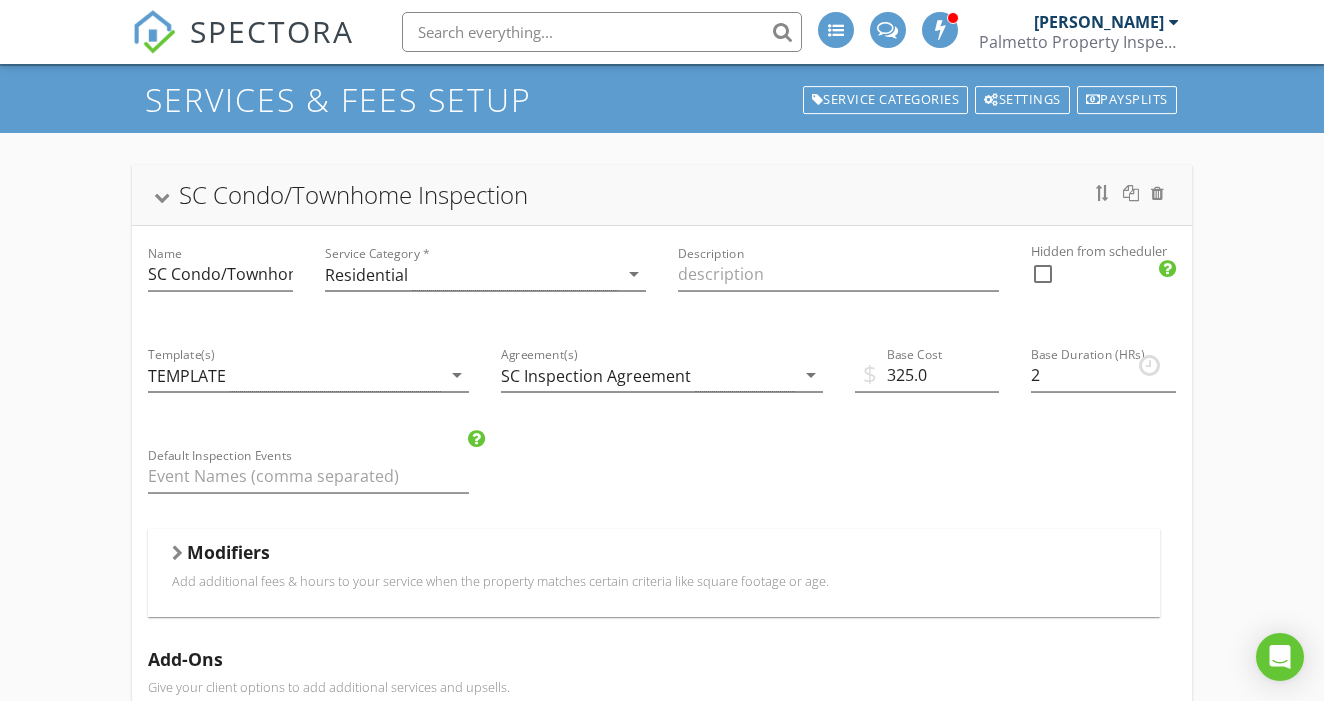 click on "SC Condo/Townhome Inspection" at bounding box center [661, 195] 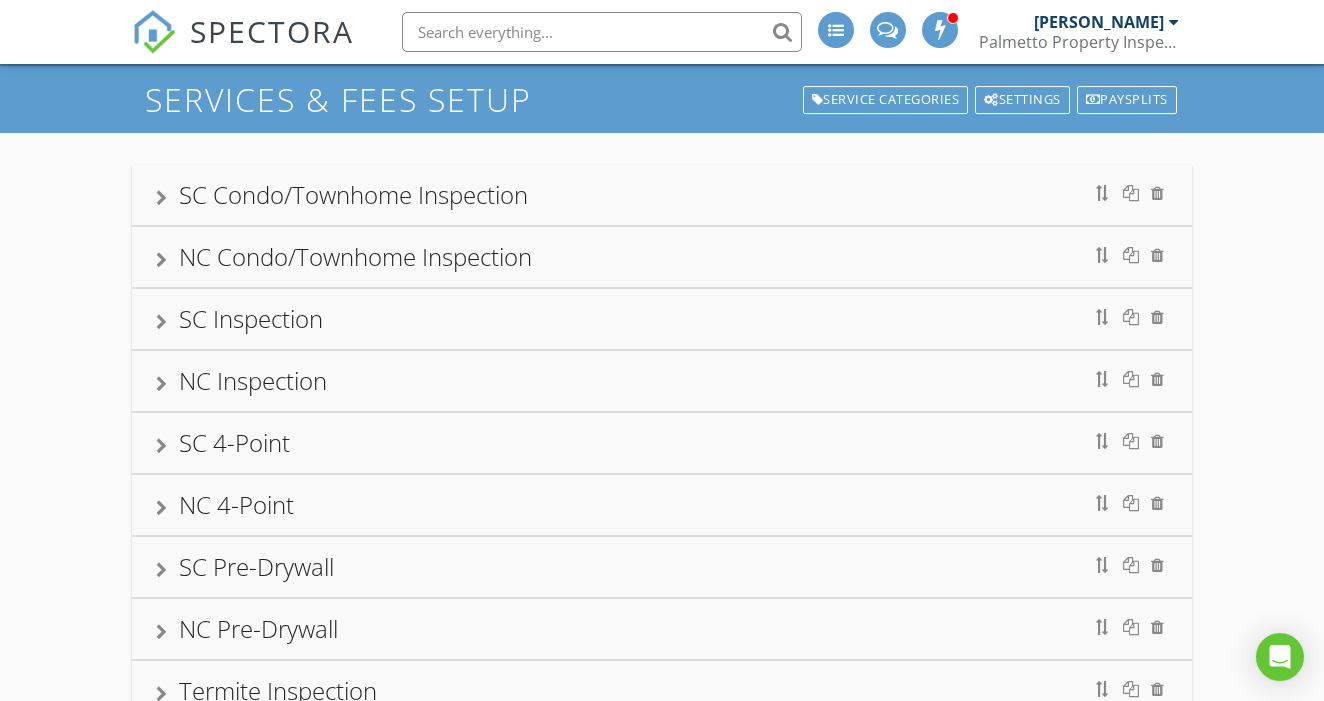 click on "NC Inspection" at bounding box center [661, 381] 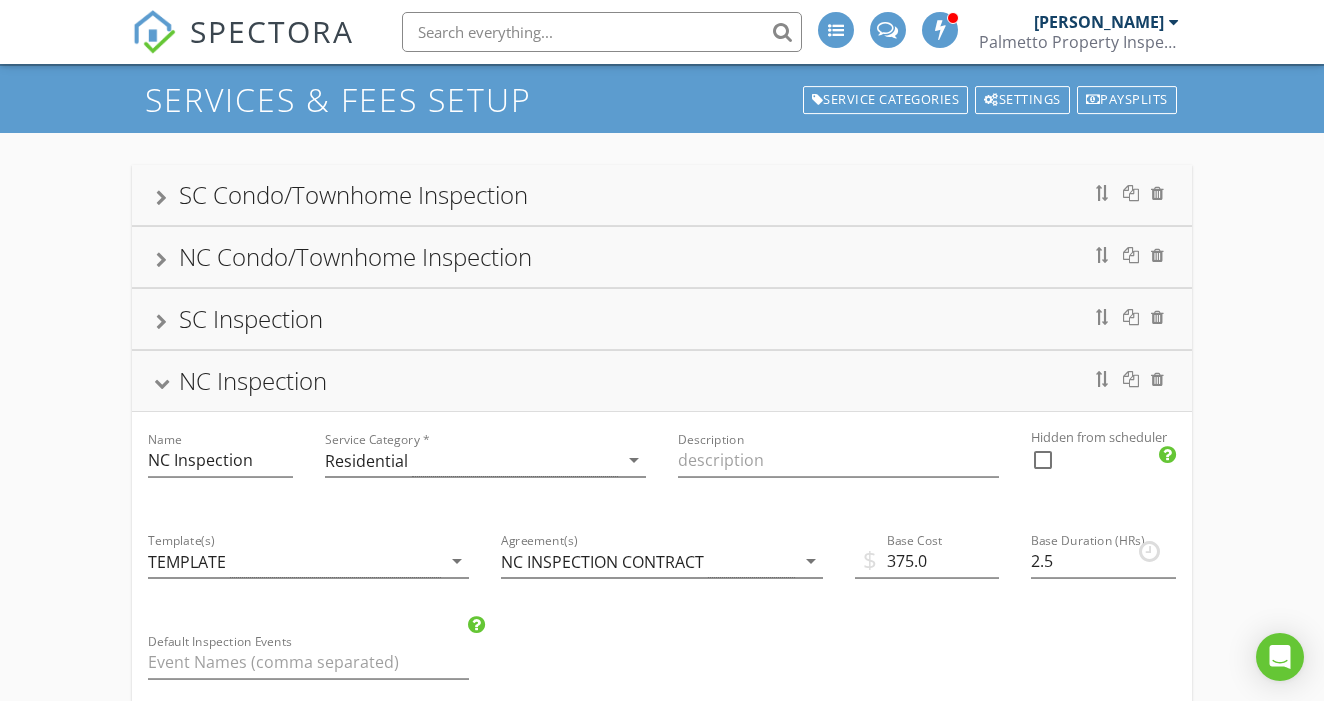 click on "NC Inspection" at bounding box center (661, 381) 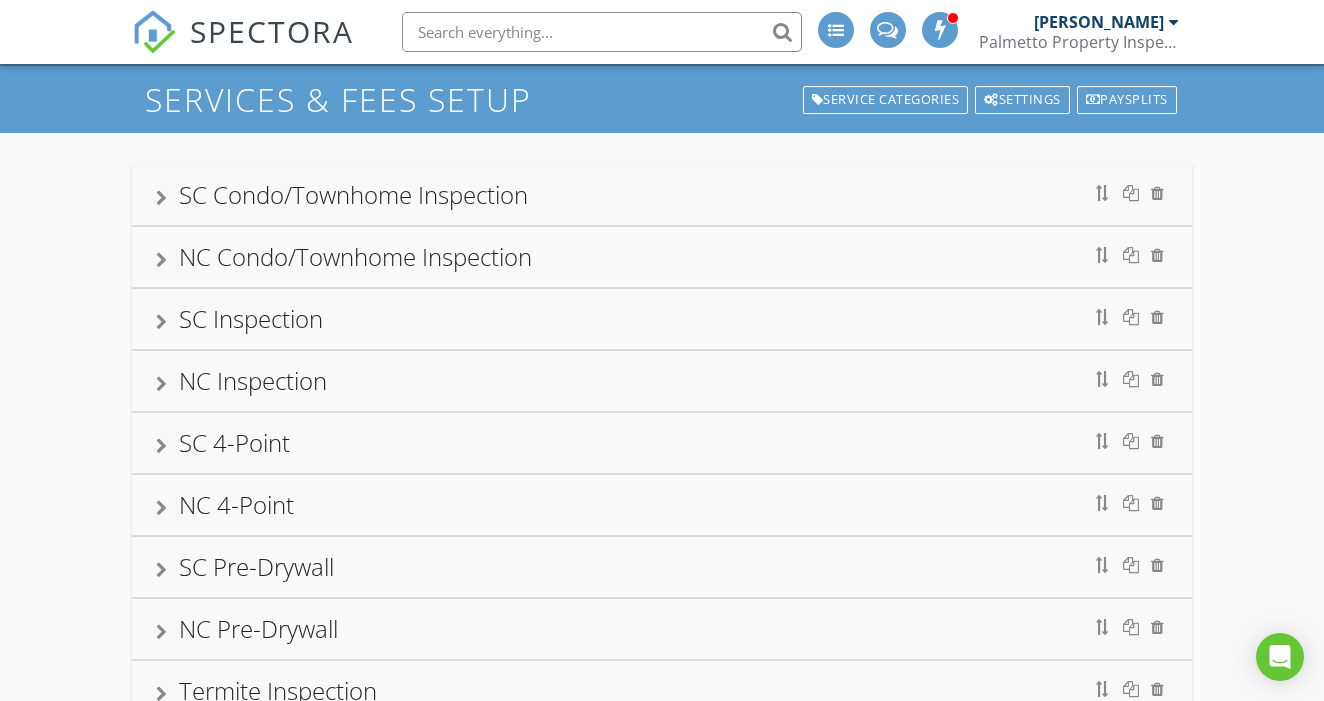 click at bounding box center (161, 322) 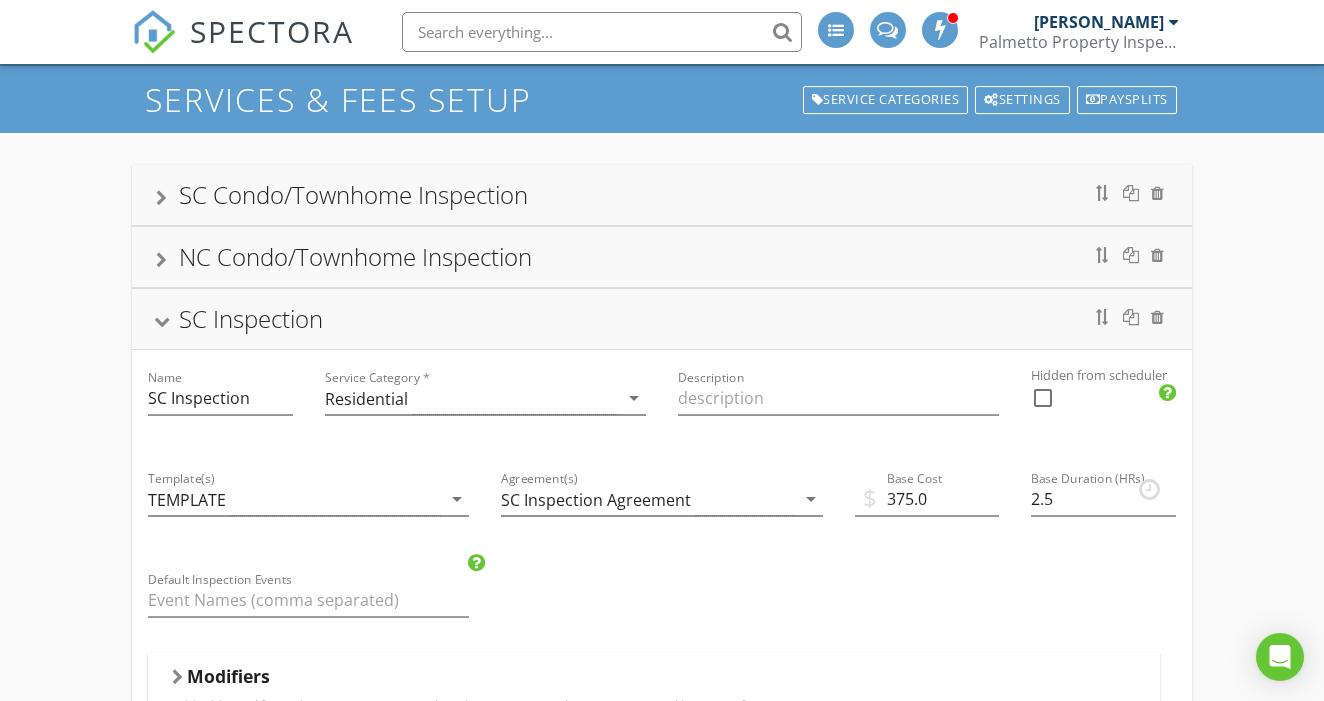 click at bounding box center (162, 322) 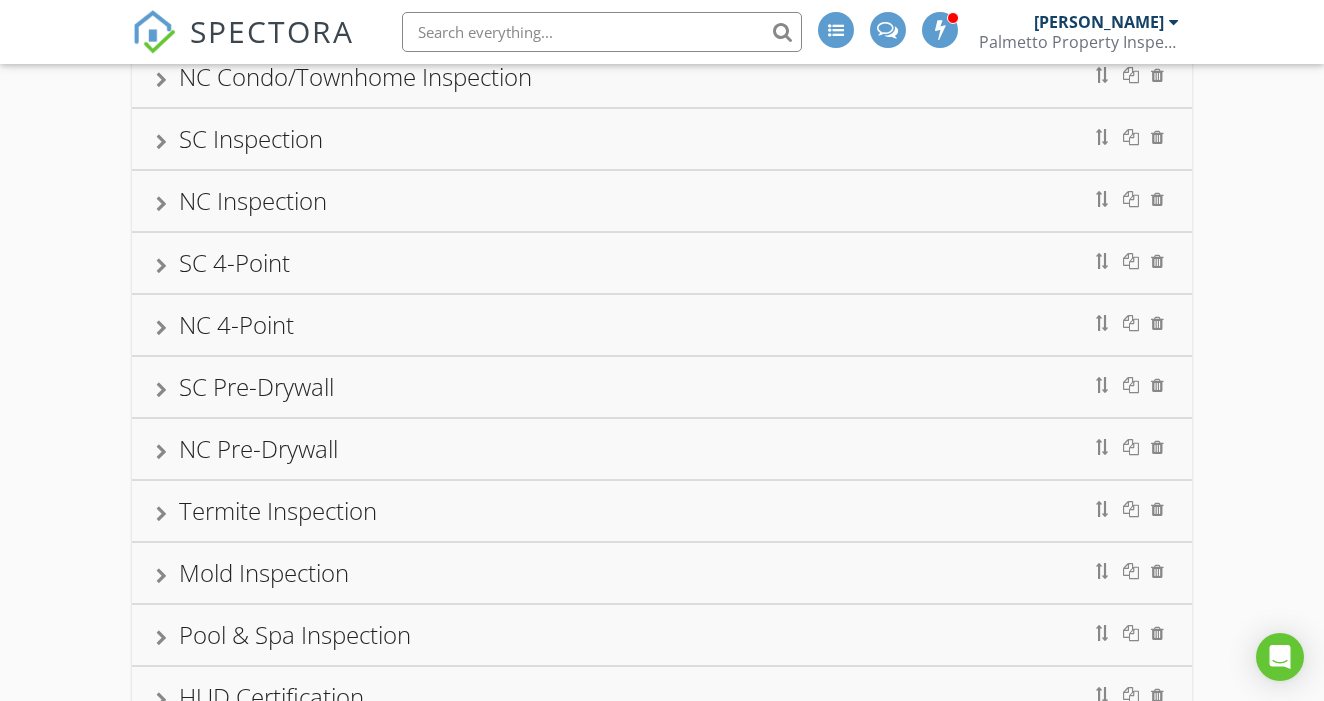 scroll, scrollTop: 239, scrollLeft: 0, axis: vertical 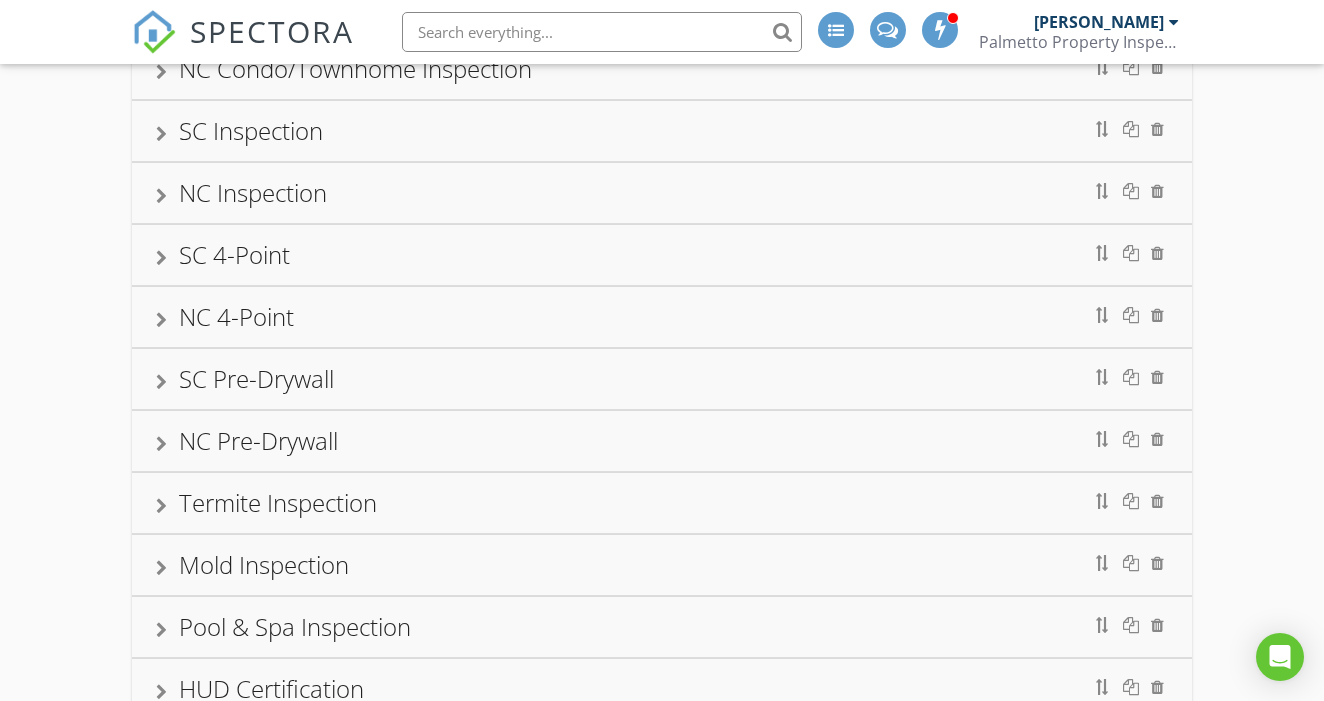 click at bounding box center [161, 258] 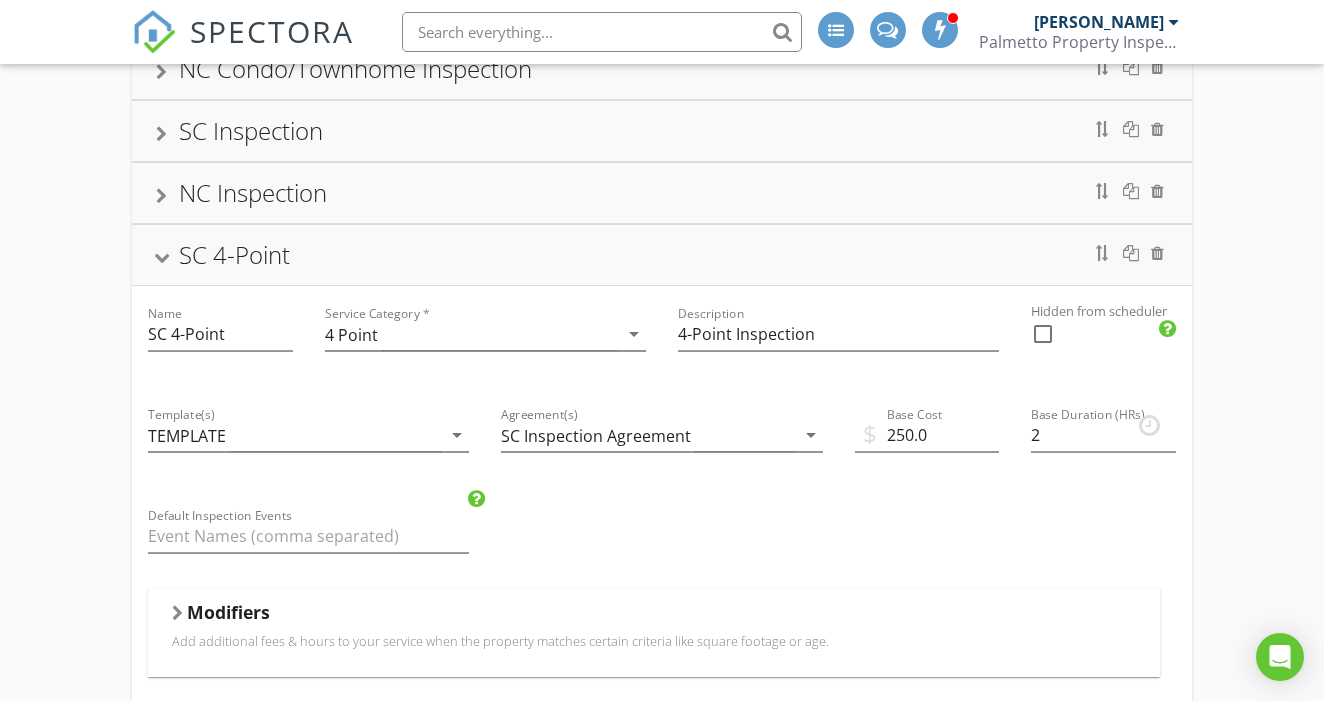 click at bounding box center (162, 258) 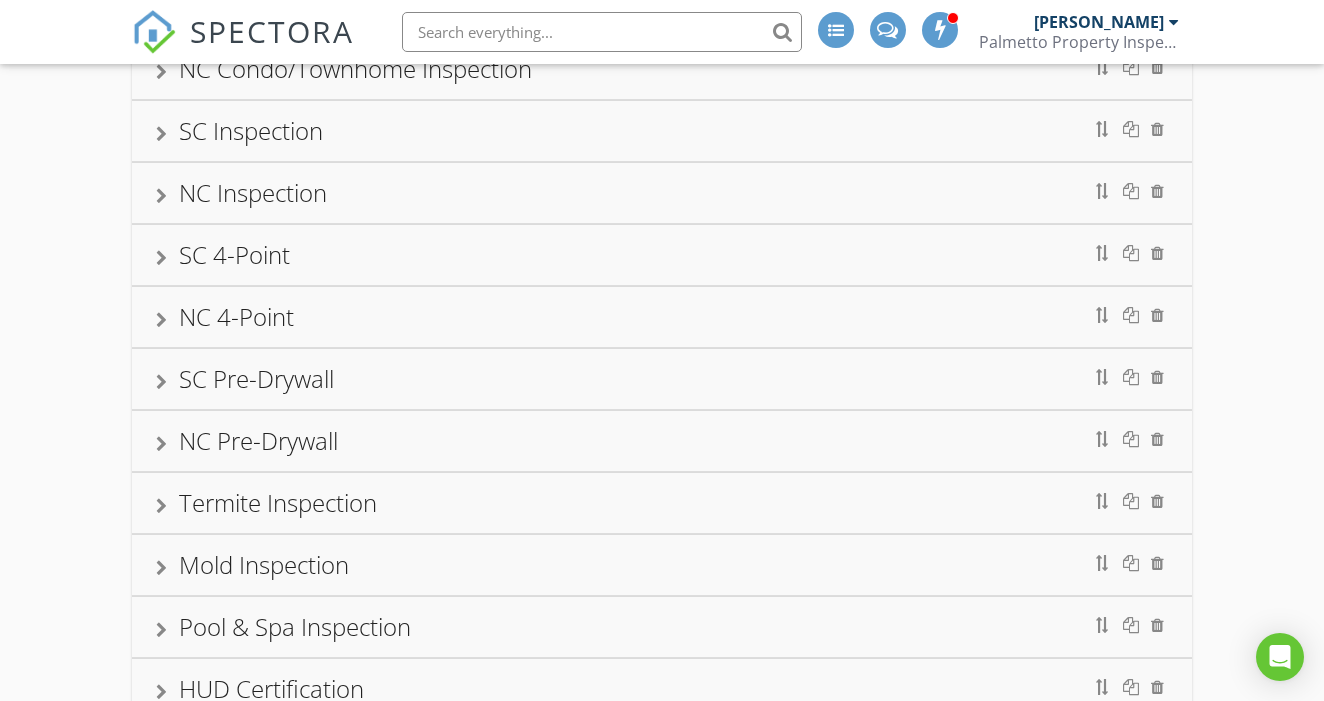 click at bounding box center (161, 320) 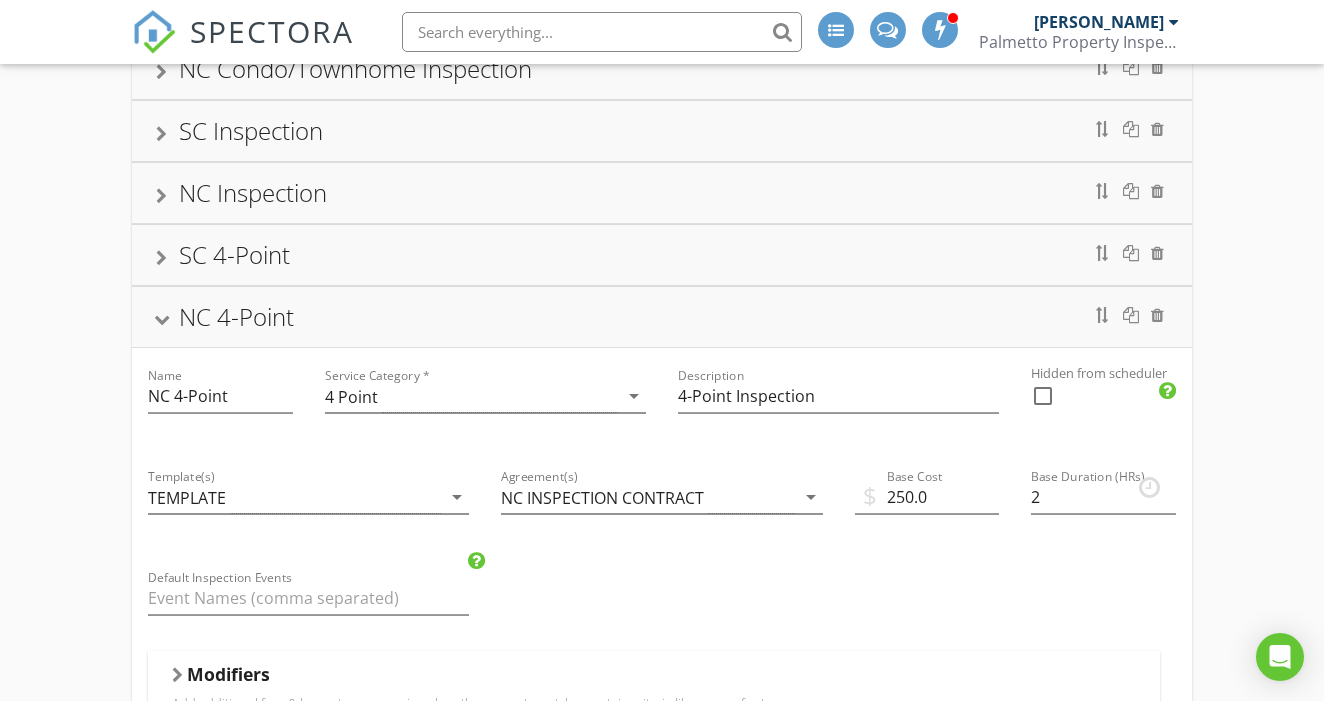 click at bounding box center (162, 320) 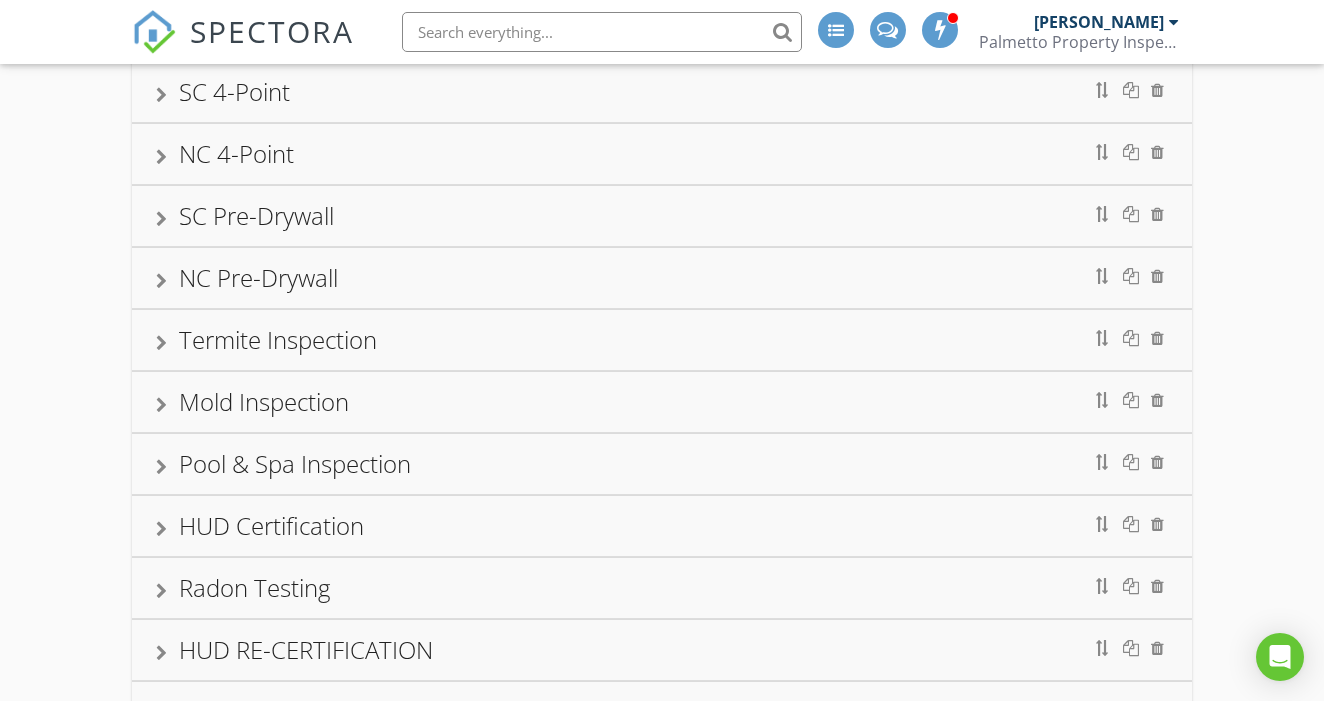 scroll, scrollTop: 402, scrollLeft: 0, axis: vertical 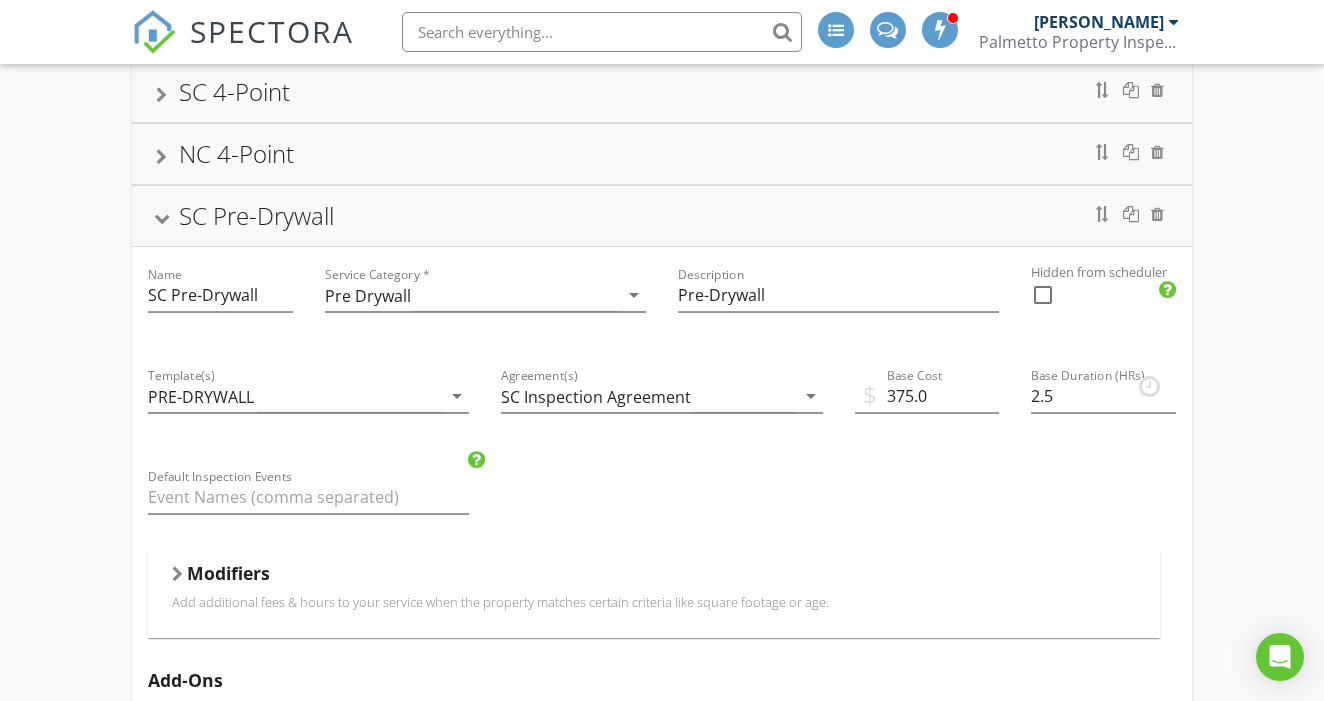 click at bounding box center [162, 219] 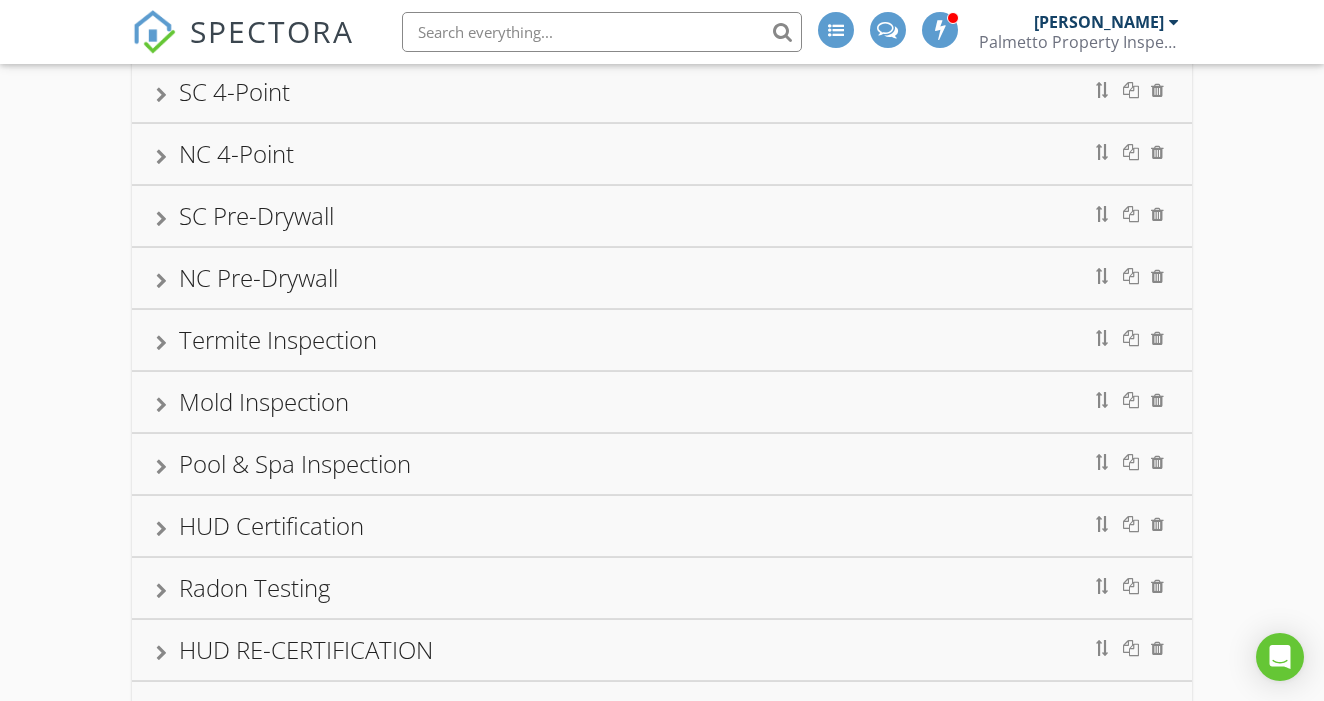 click at bounding box center (161, 281) 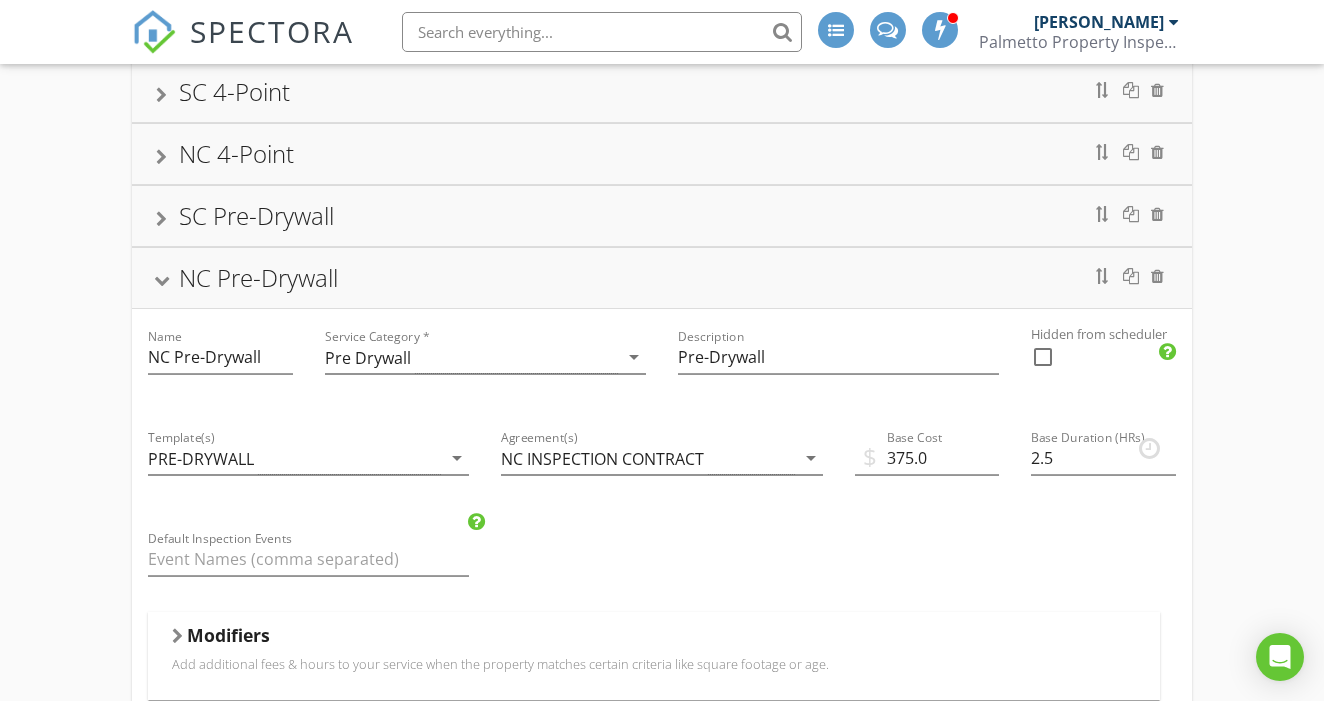 click at bounding box center (162, 281) 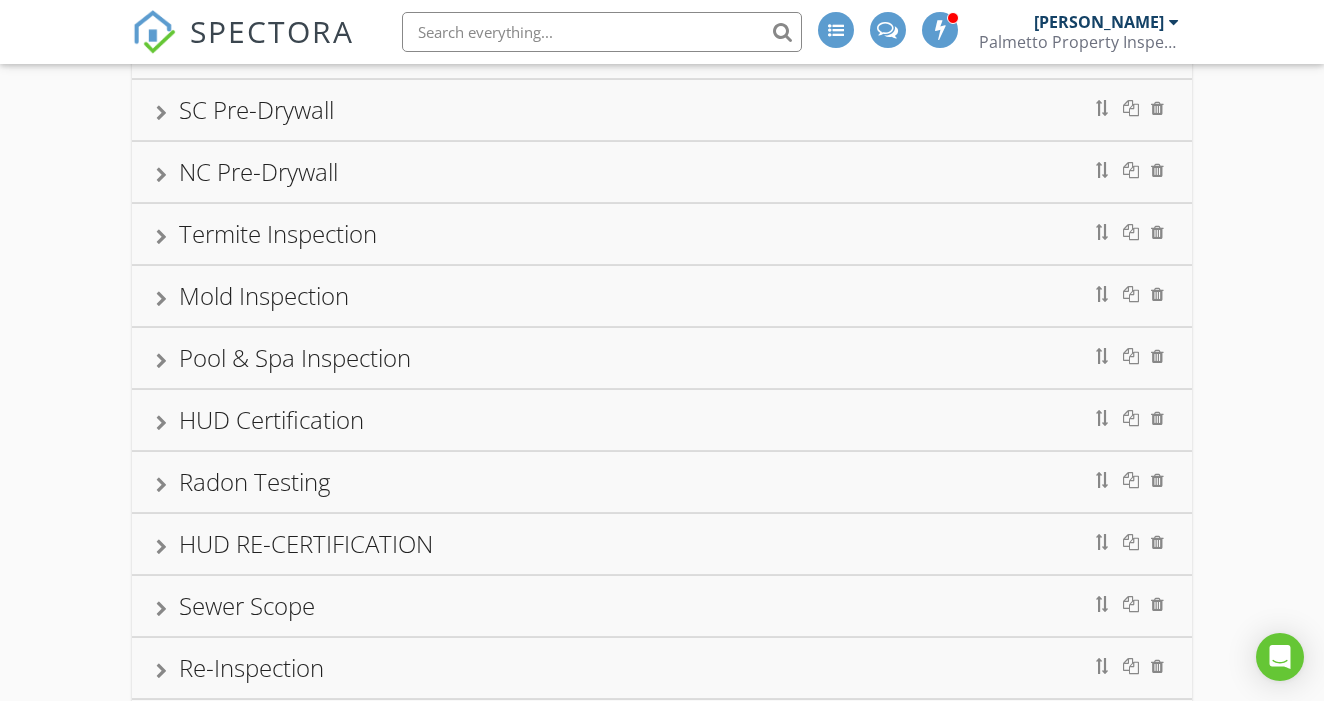 scroll, scrollTop: 521, scrollLeft: 0, axis: vertical 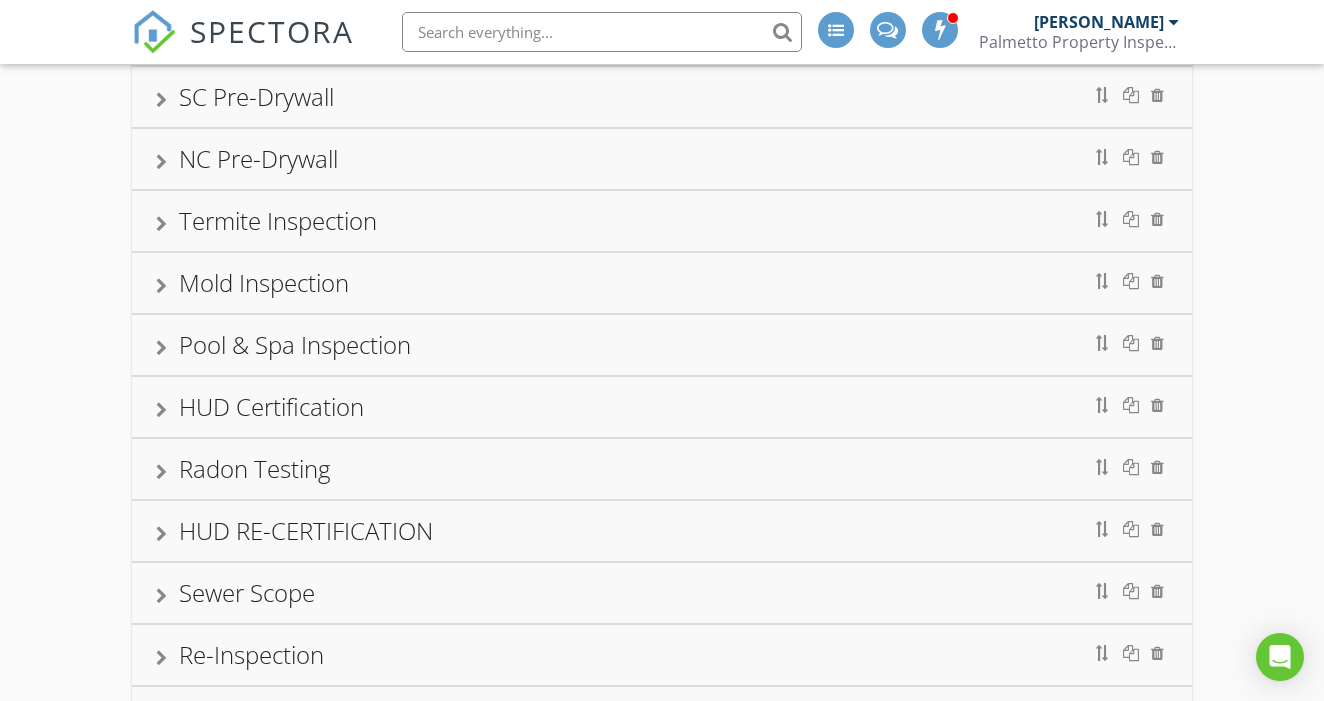 click on "Termite Inspection" at bounding box center [661, 221] 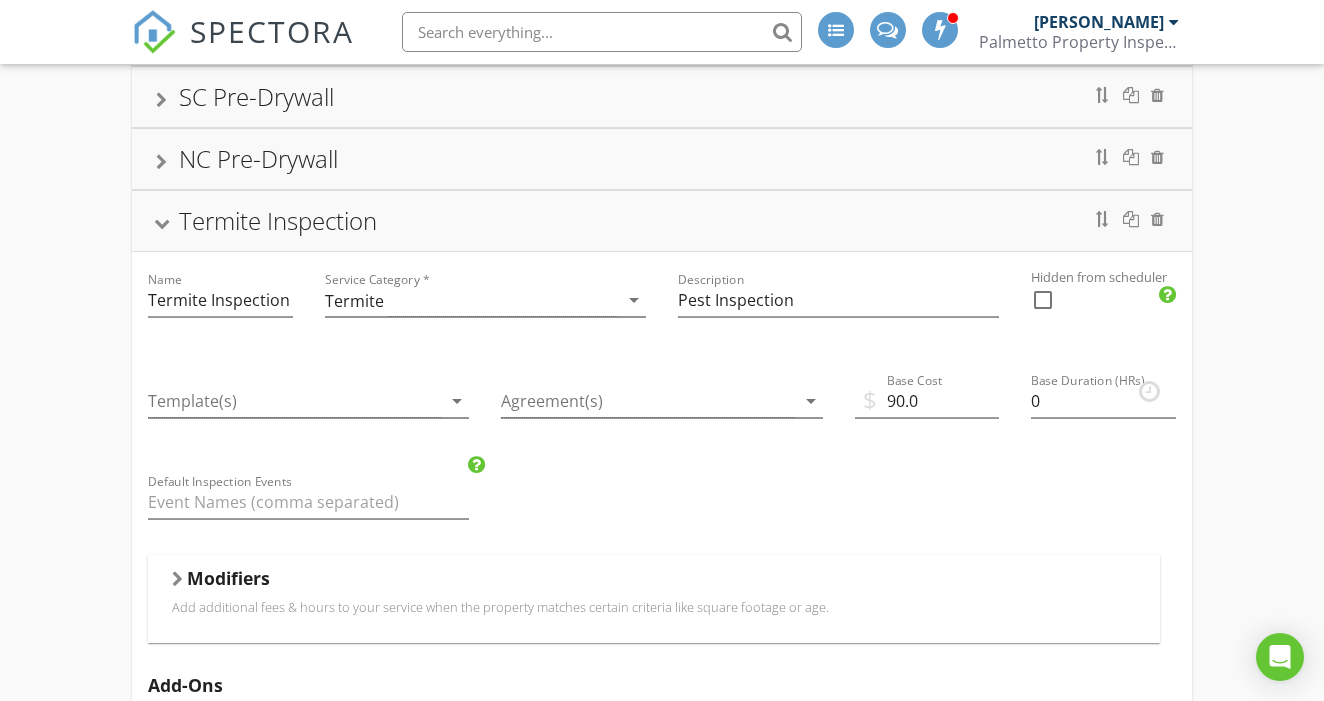 click at bounding box center (162, 224) 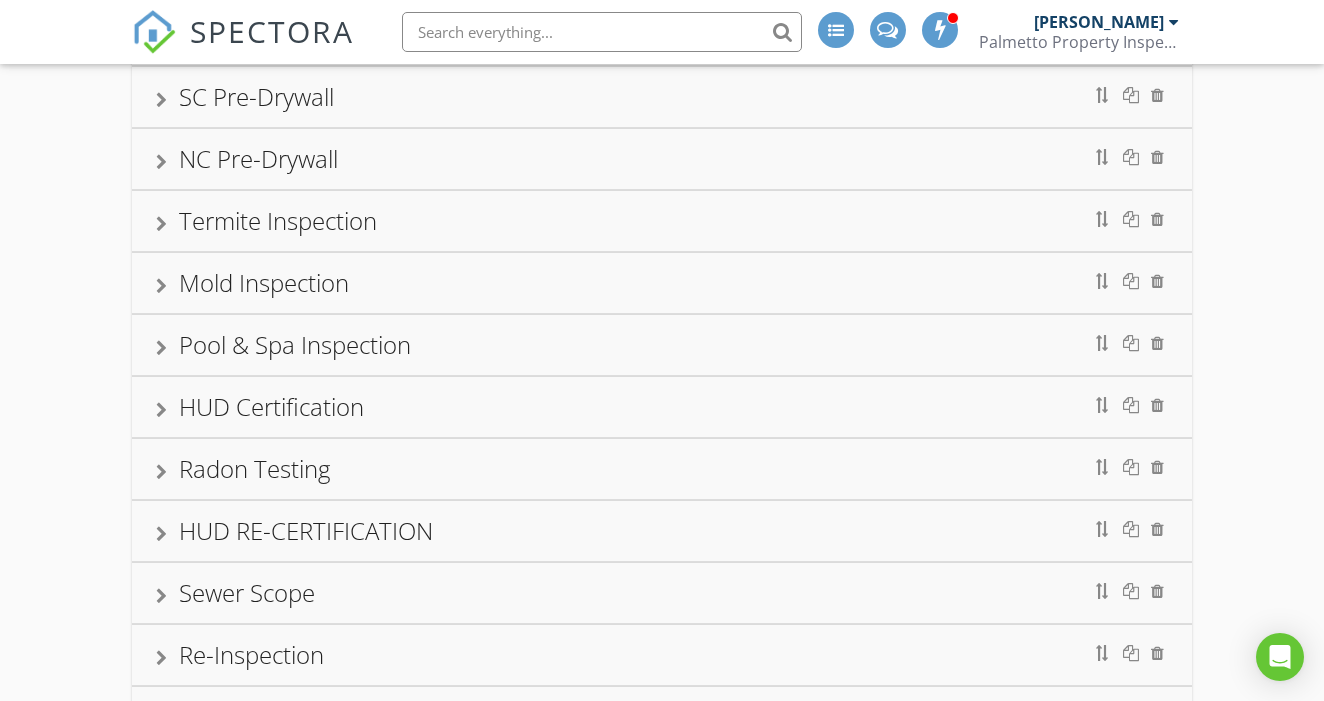 click at bounding box center (161, 286) 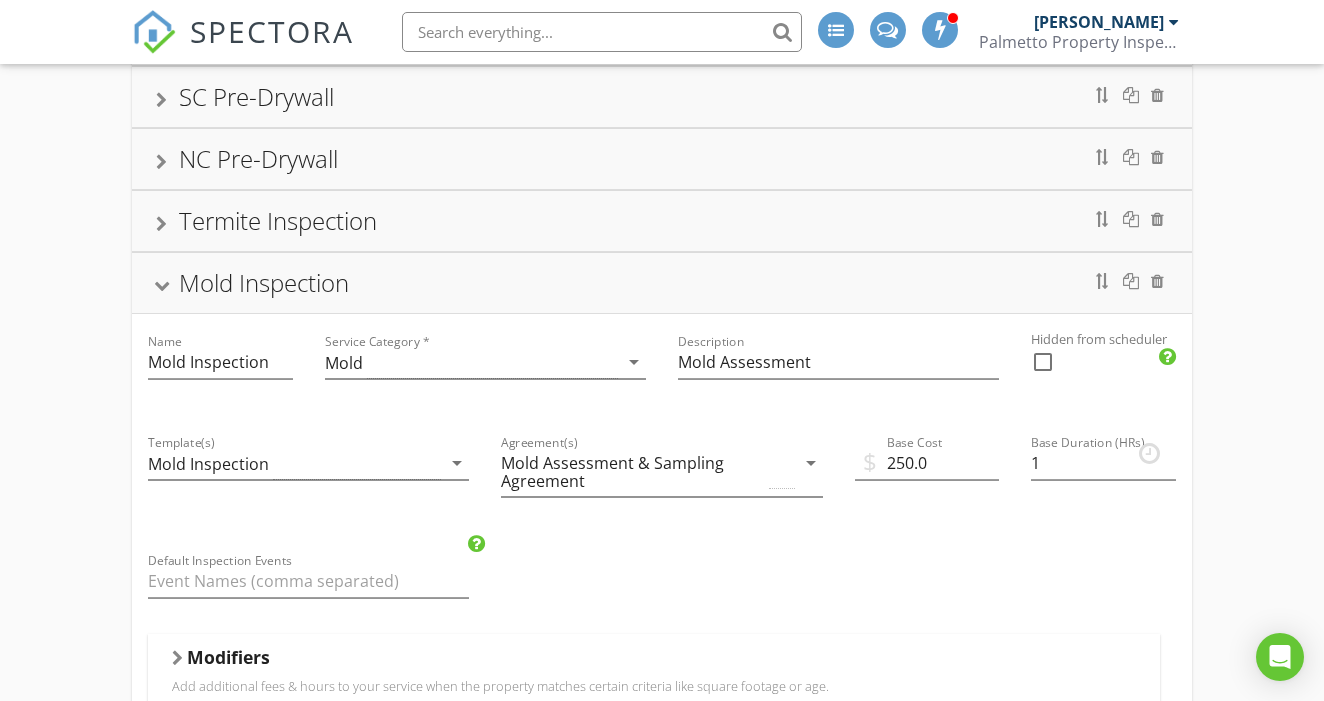 click at bounding box center (162, 286) 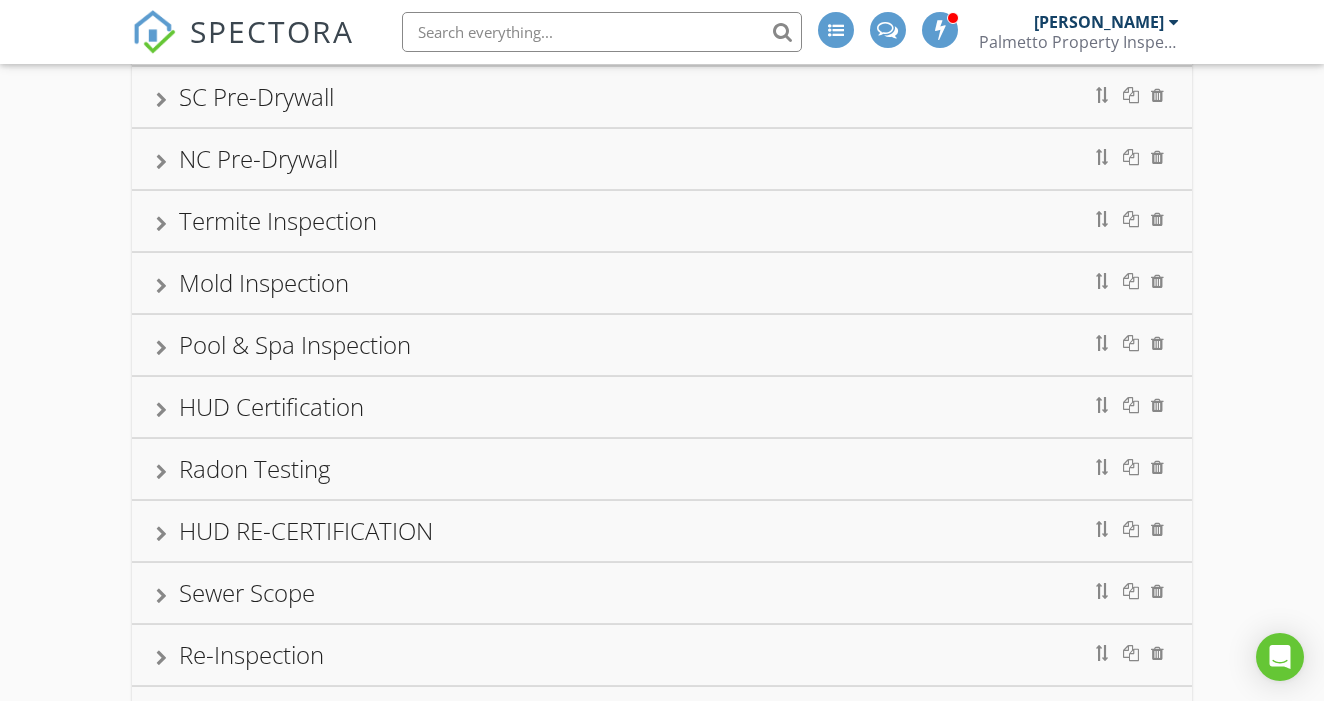 click on "Pool & Spa Inspection" at bounding box center [661, 345] 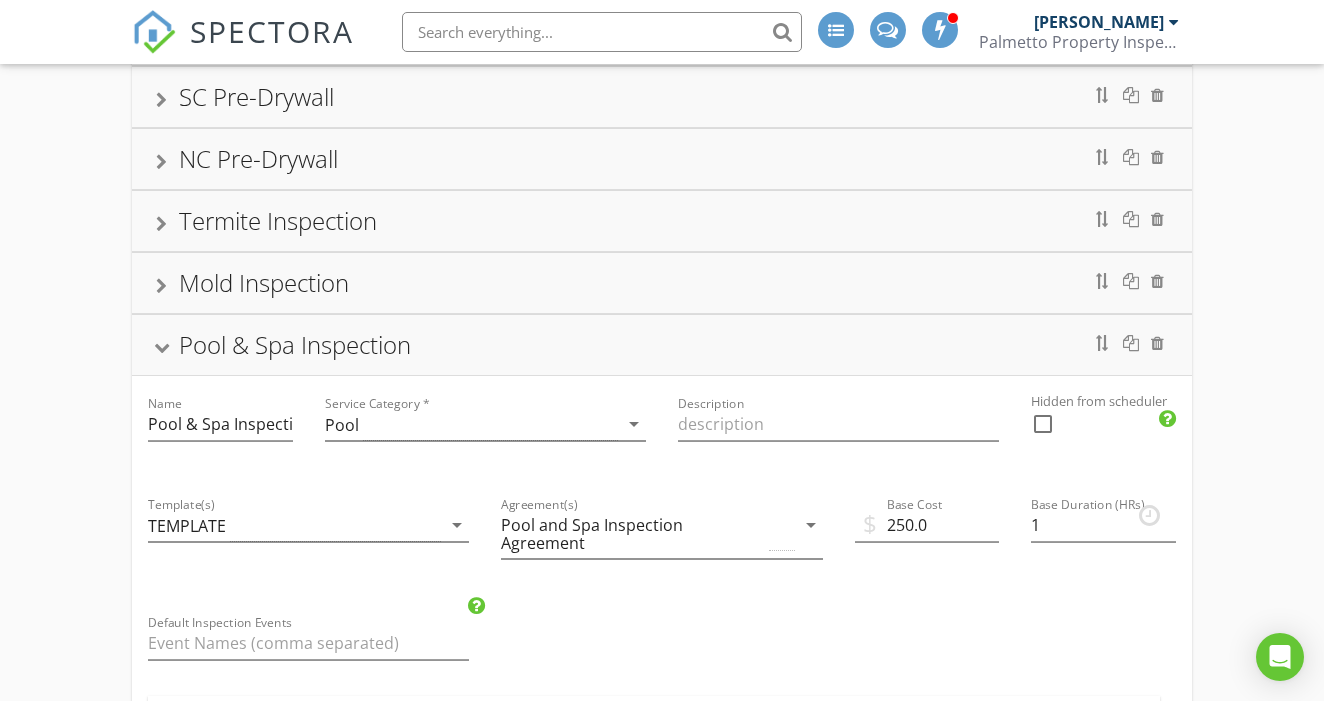 click on "Pool & Spa Inspection" at bounding box center (661, 345) 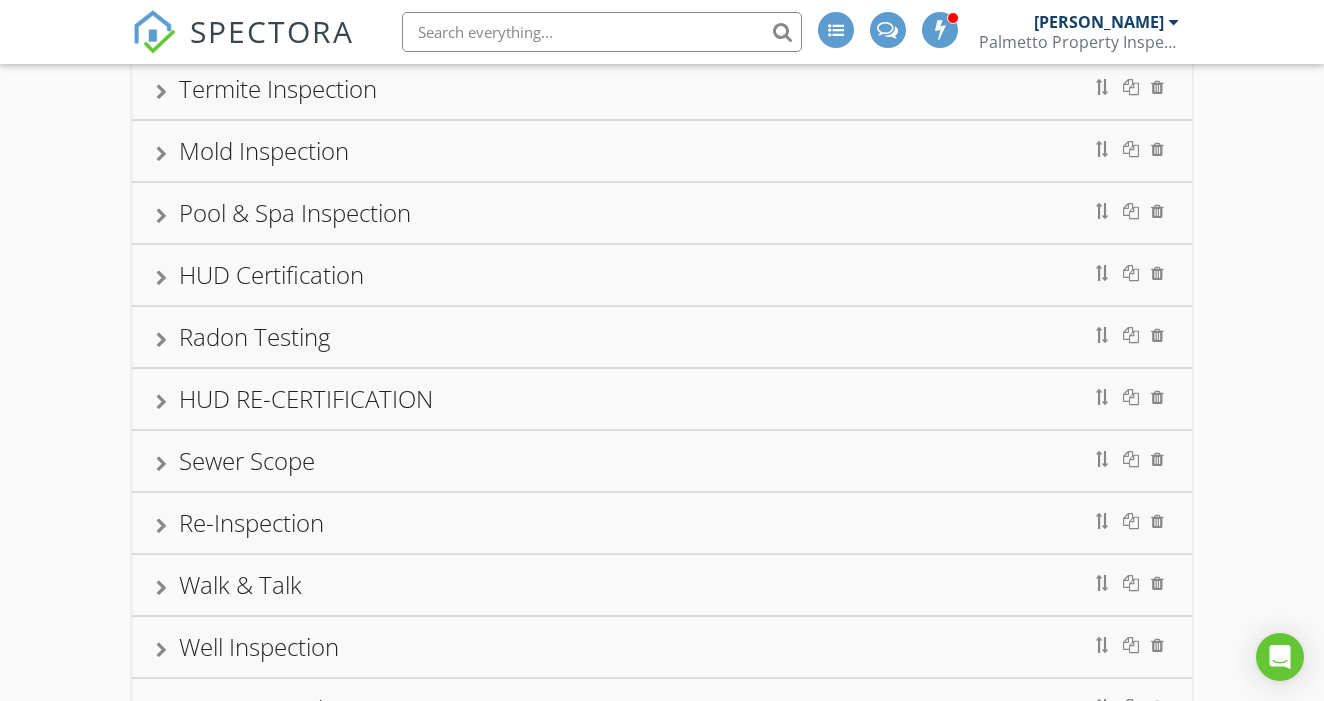 scroll, scrollTop: 654, scrollLeft: 0, axis: vertical 